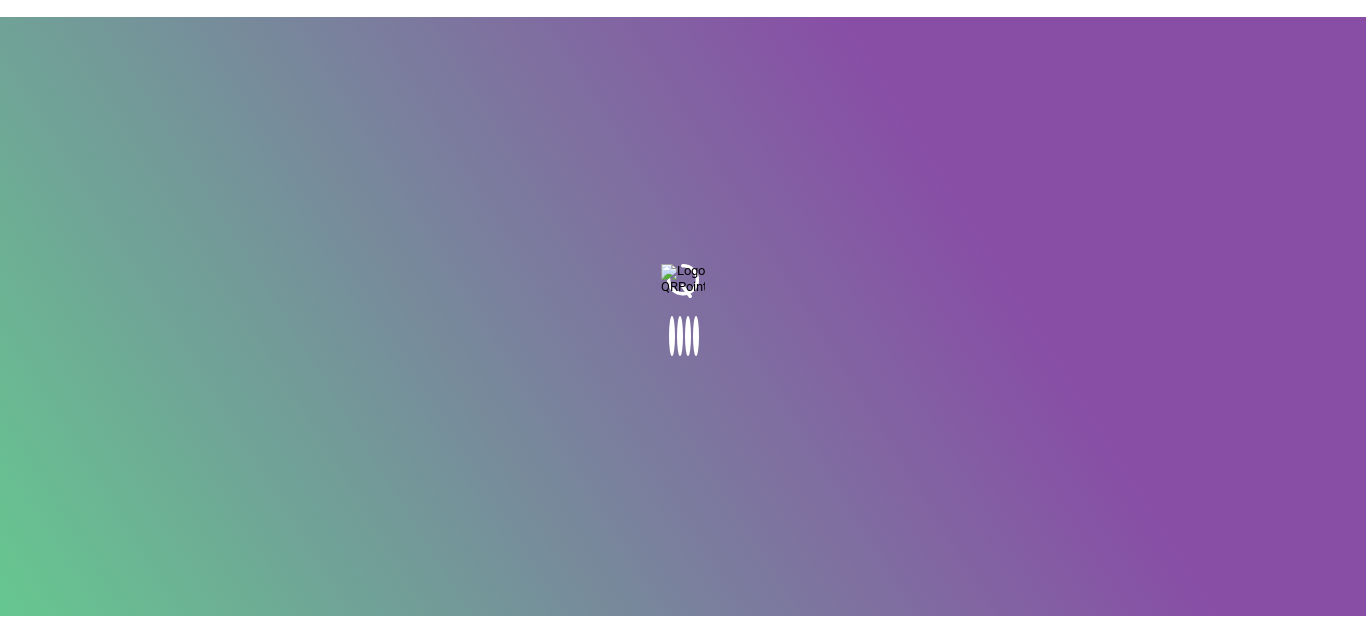 scroll, scrollTop: 0, scrollLeft: 0, axis: both 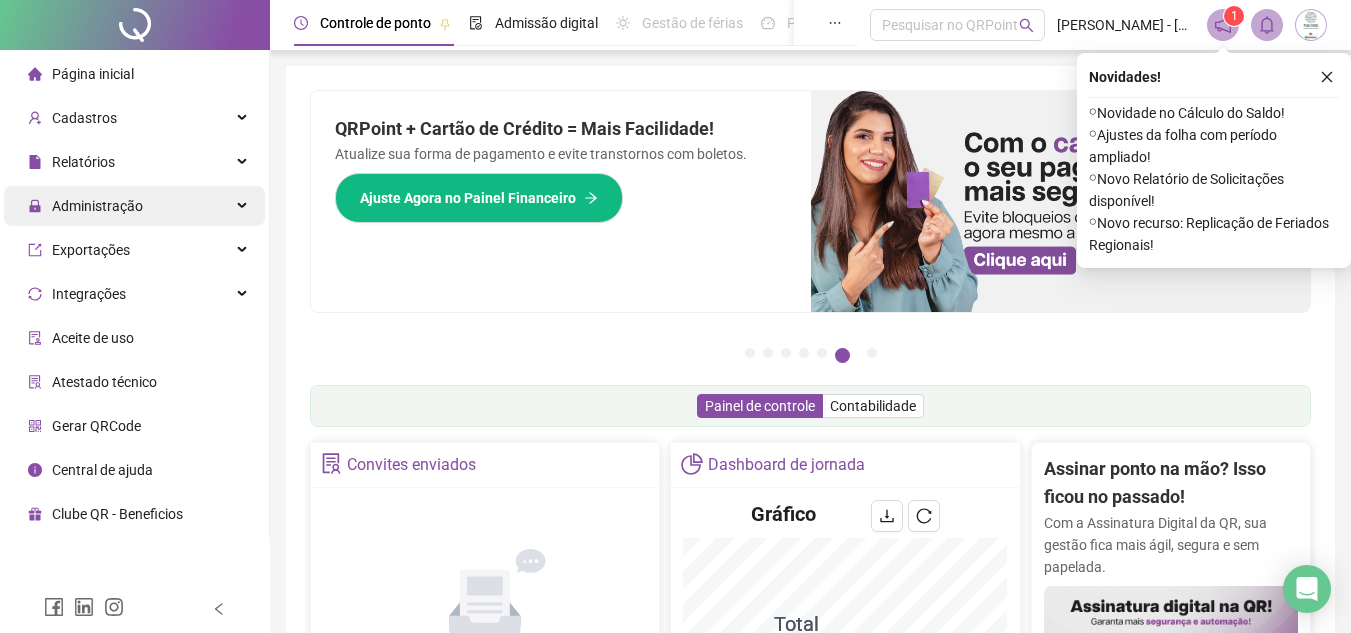 click on "Administração" at bounding box center (97, 206) 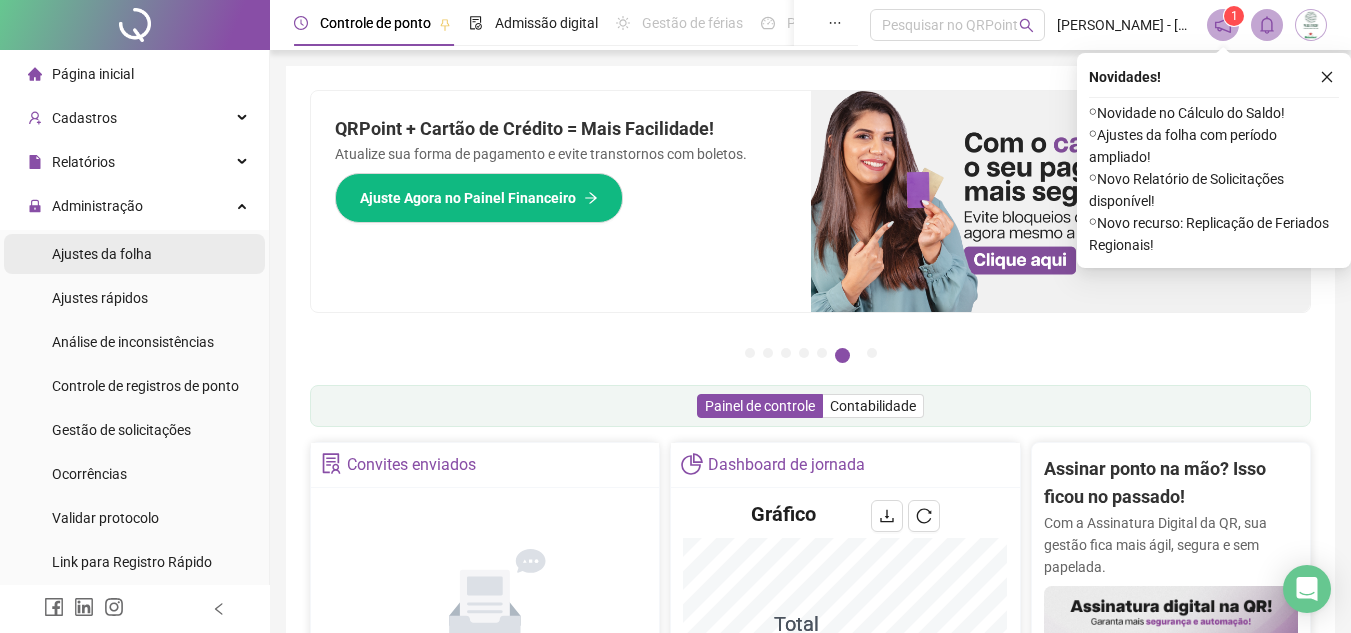 click on "Ajustes da folha" at bounding box center (102, 254) 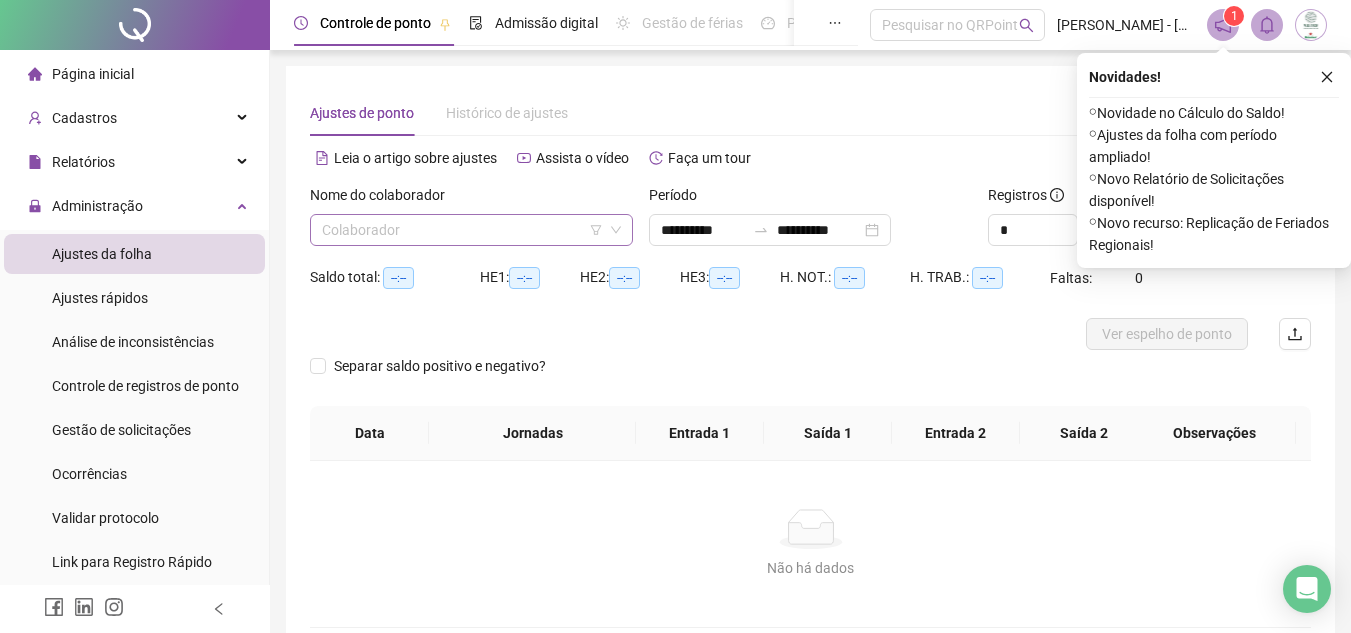 click at bounding box center (465, 230) 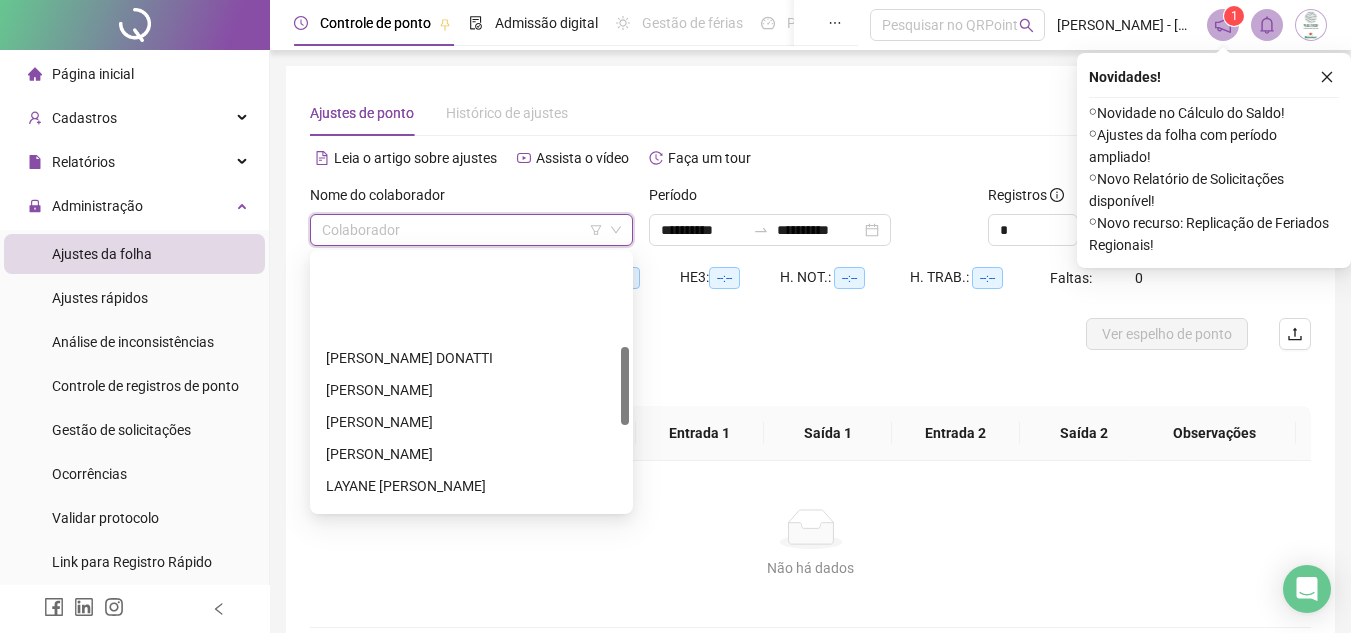 scroll, scrollTop: 300, scrollLeft: 0, axis: vertical 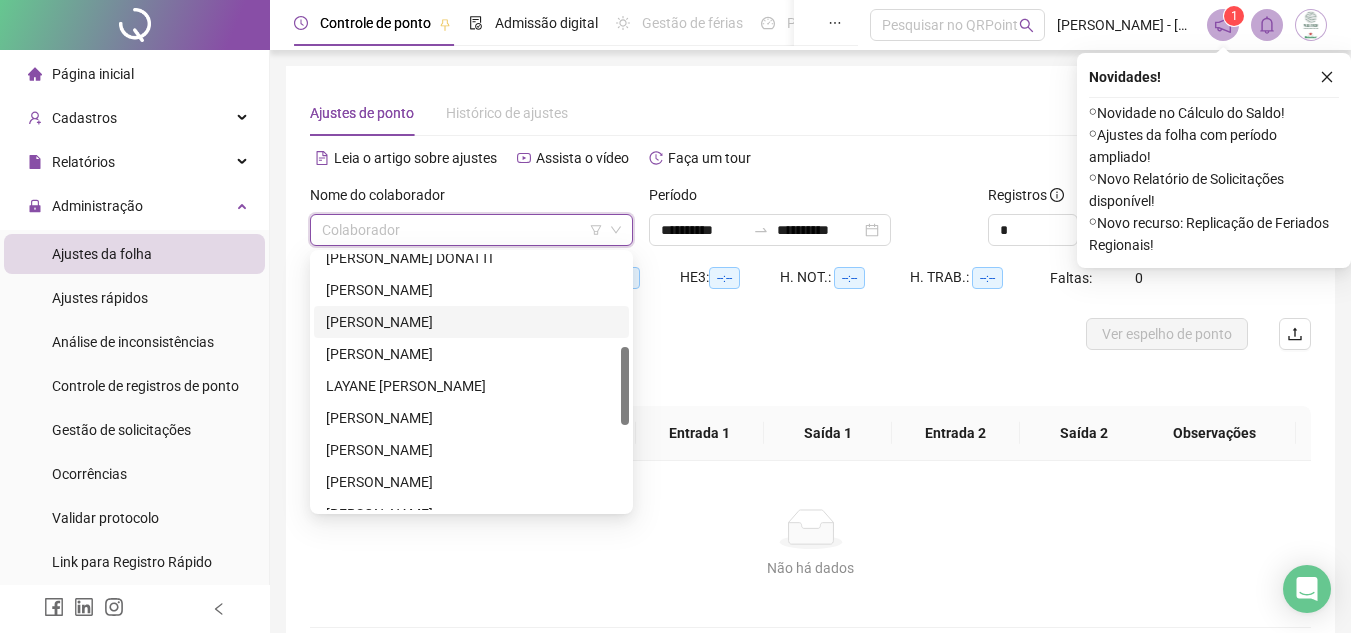 click on "[PERSON_NAME]" at bounding box center [471, 322] 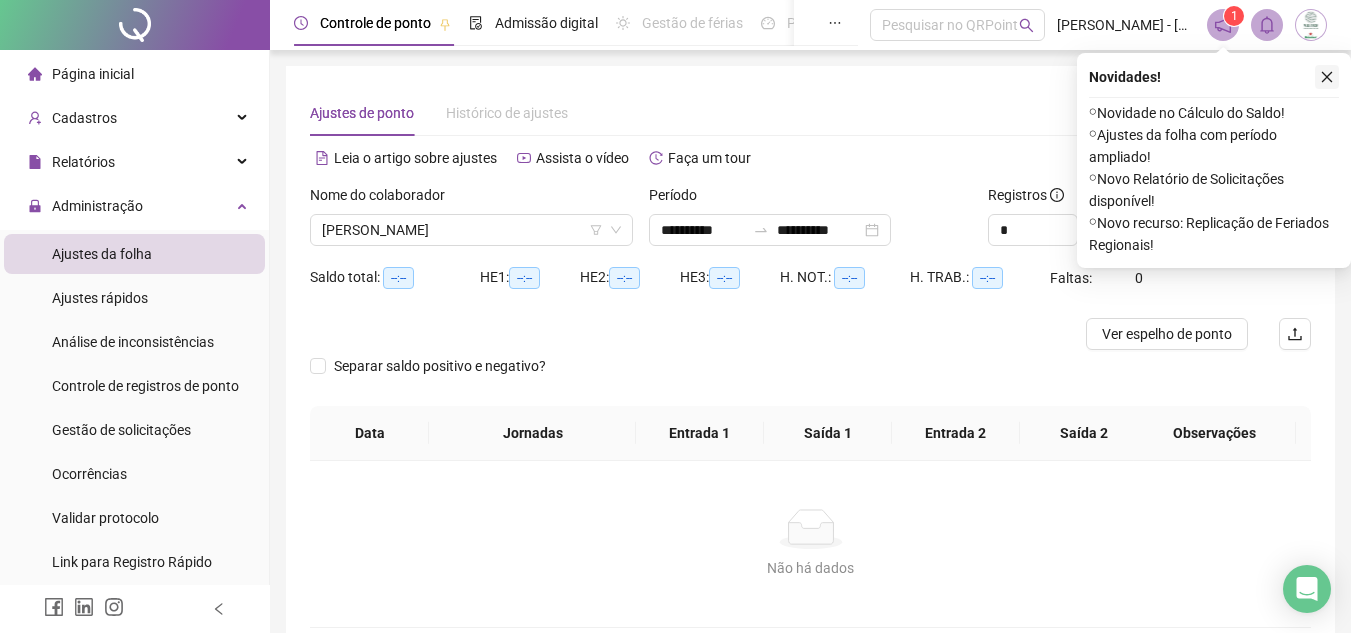 click at bounding box center (1327, 77) 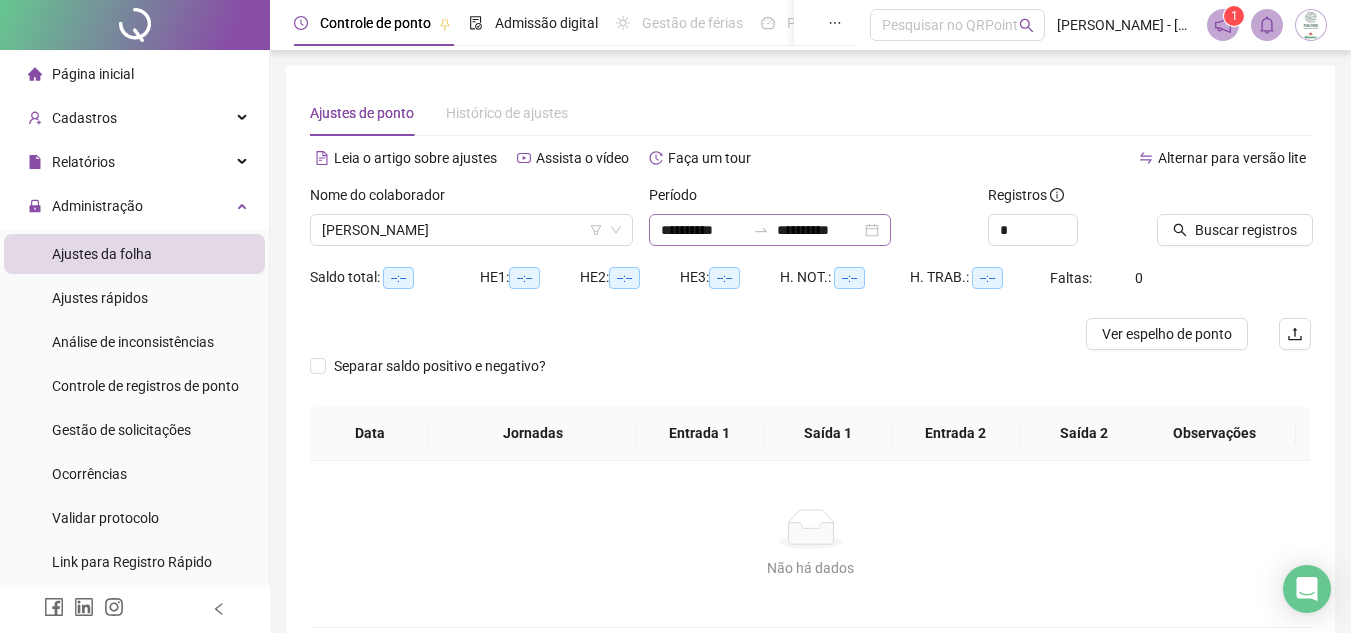 click on "**********" at bounding box center [770, 230] 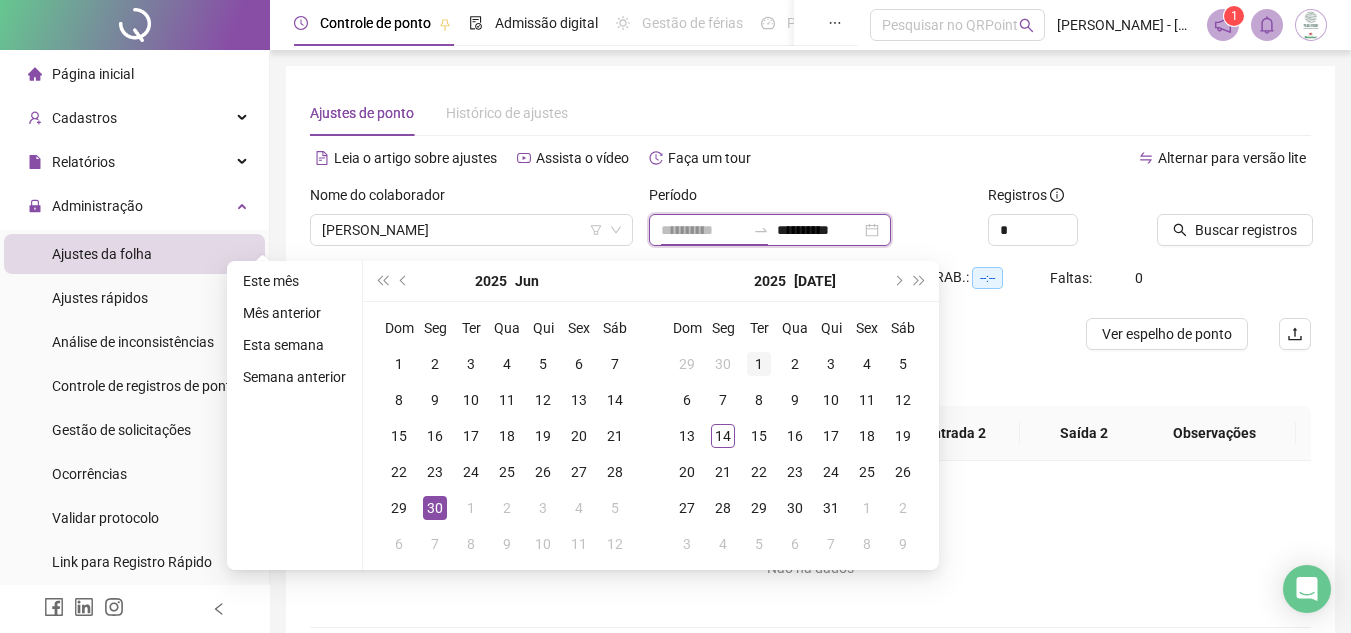 type on "**********" 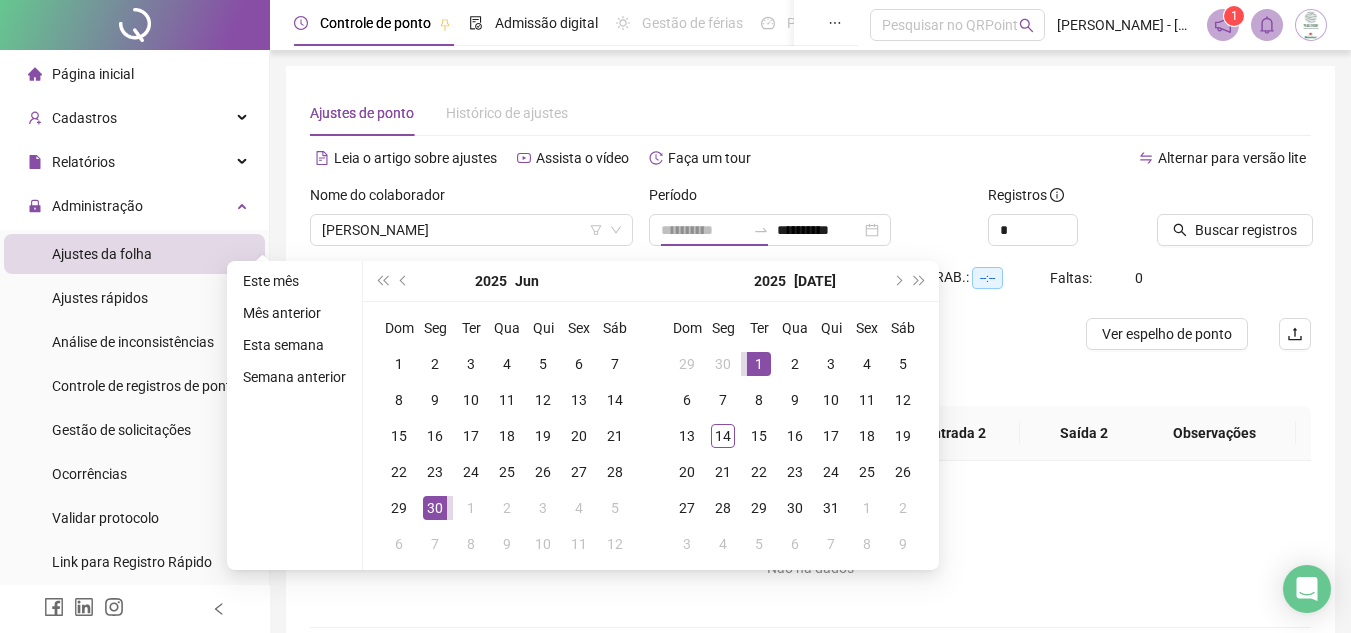 click on "1" at bounding box center [759, 364] 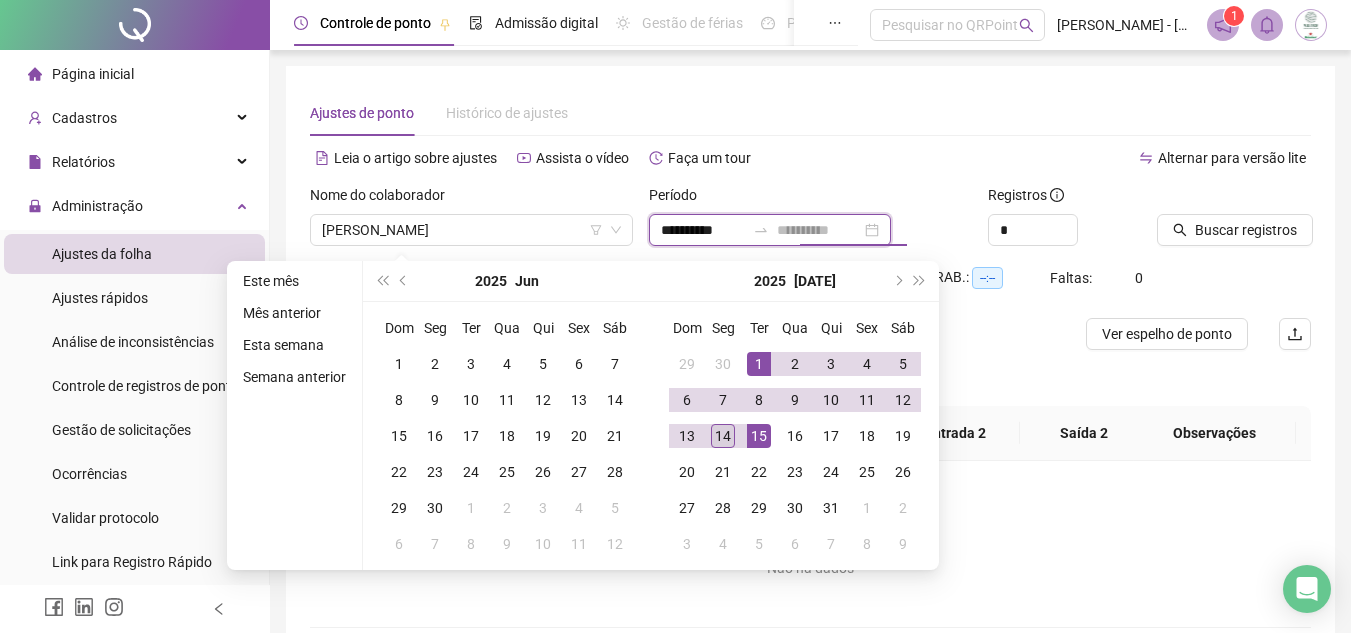 type on "**********" 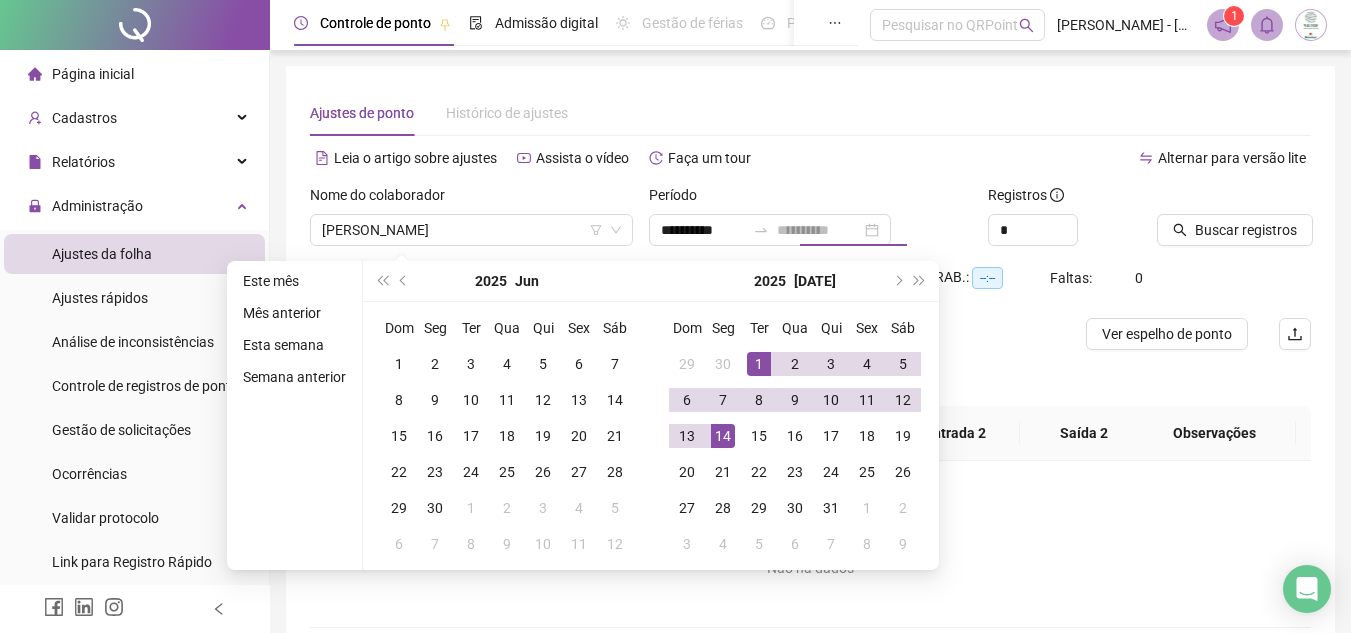 click on "14" at bounding box center [723, 436] 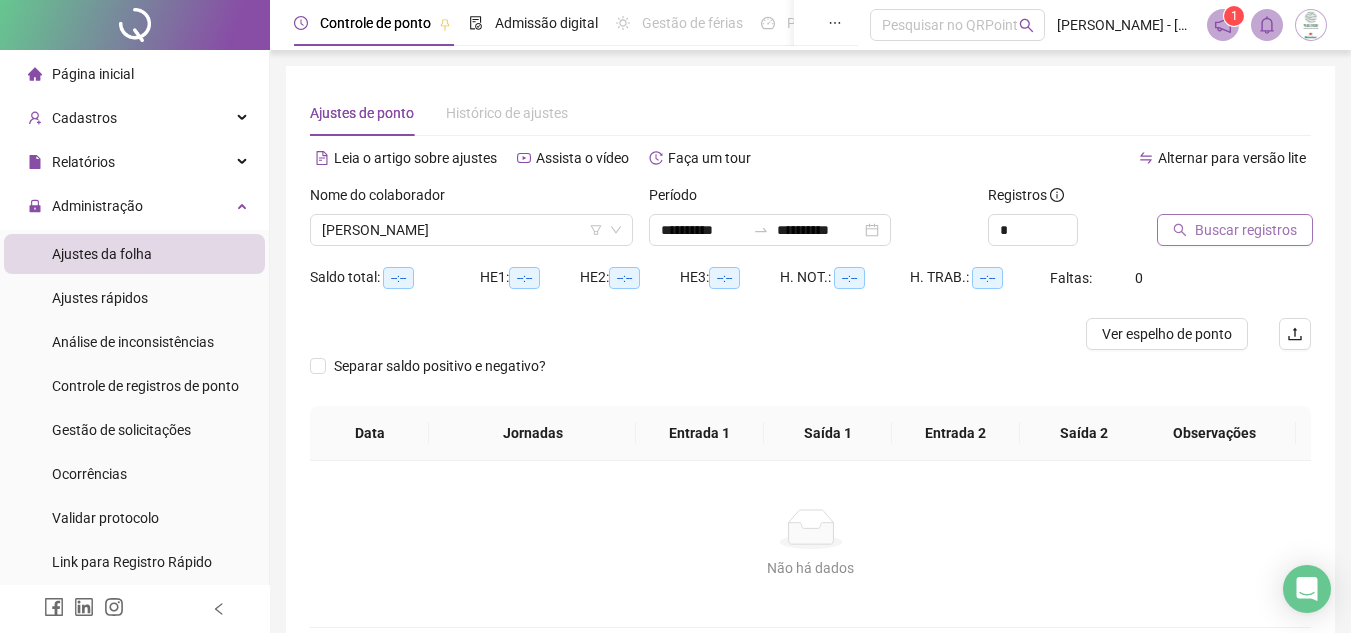 click on "Buscar registros" at bounding box center (1246, 230) 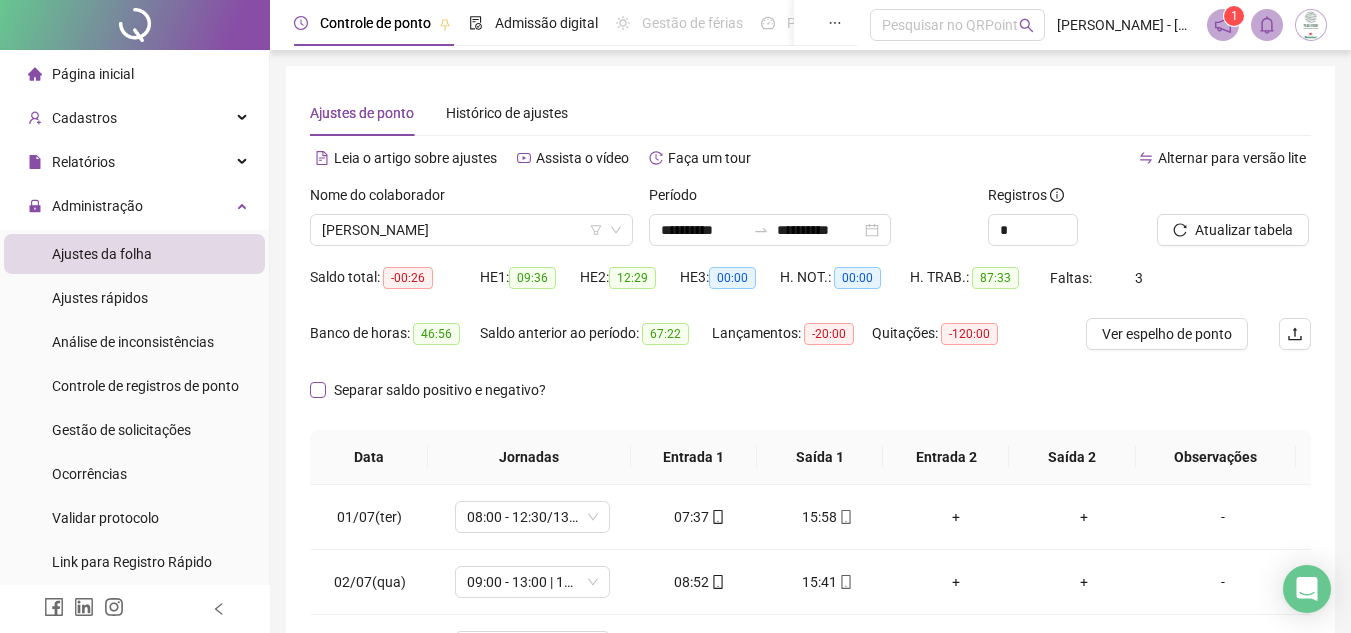 click on "Separar saldo positivo e negativo?" at bounding box center (440, 390) 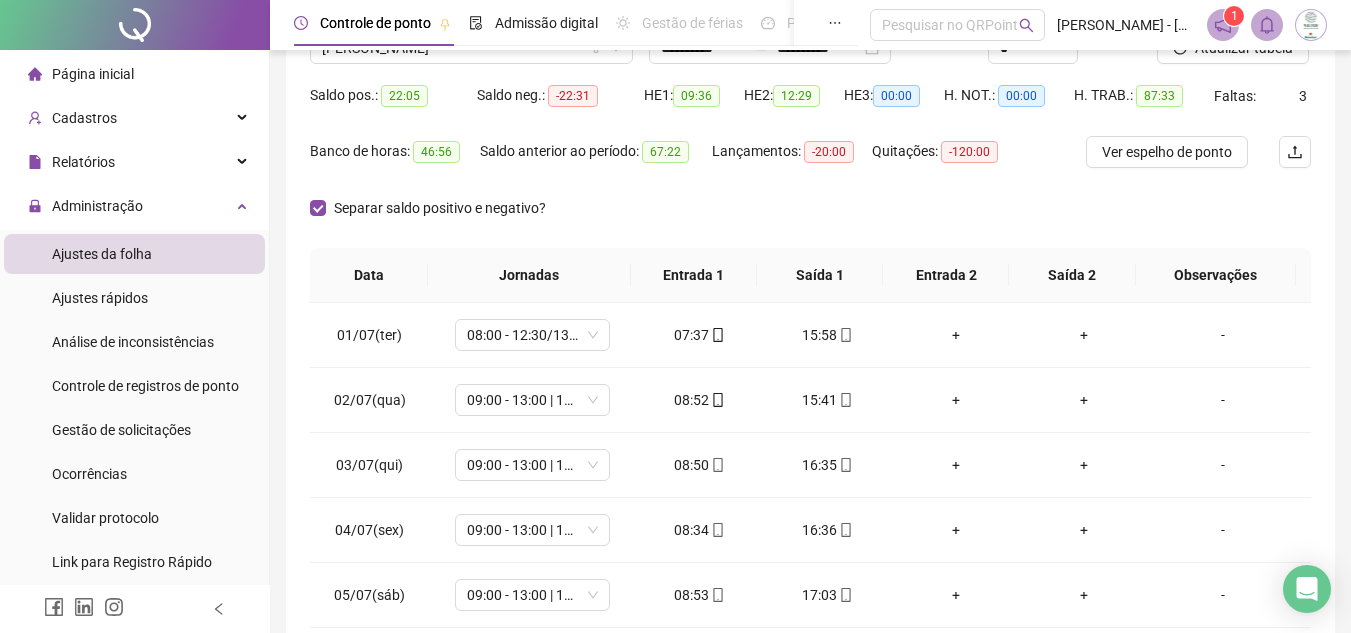 scroll, scrollTop: 389, scrollLeft: 0, axis: vertical 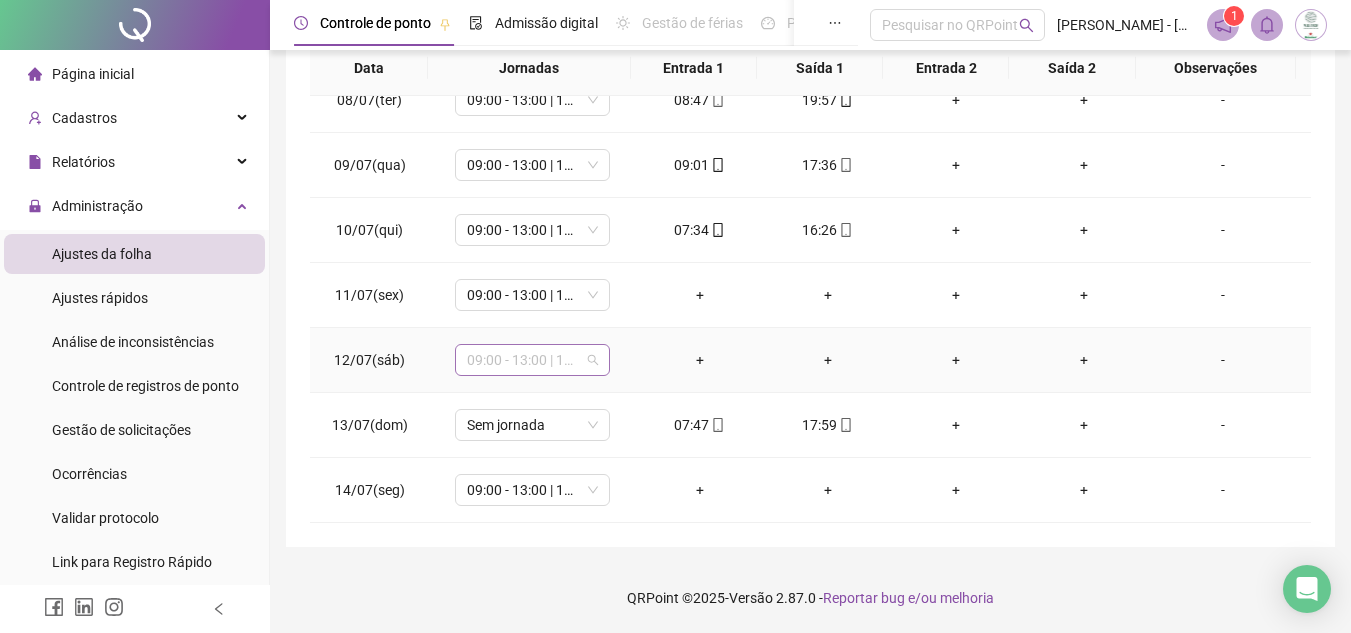 click on "09:00 - 13:00 | 14:00 - 17:20" at bounding box center [532, 360] 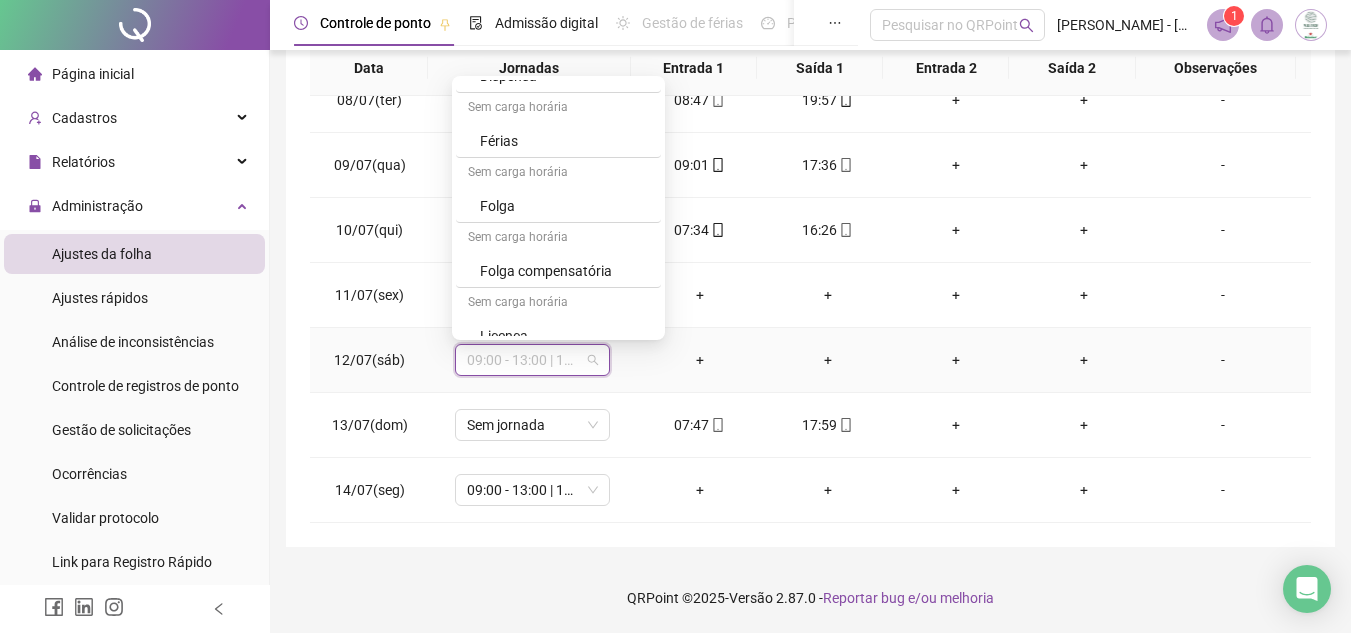 scroll, scrollTop: 968, scrollLeft: 0, axis: vertical 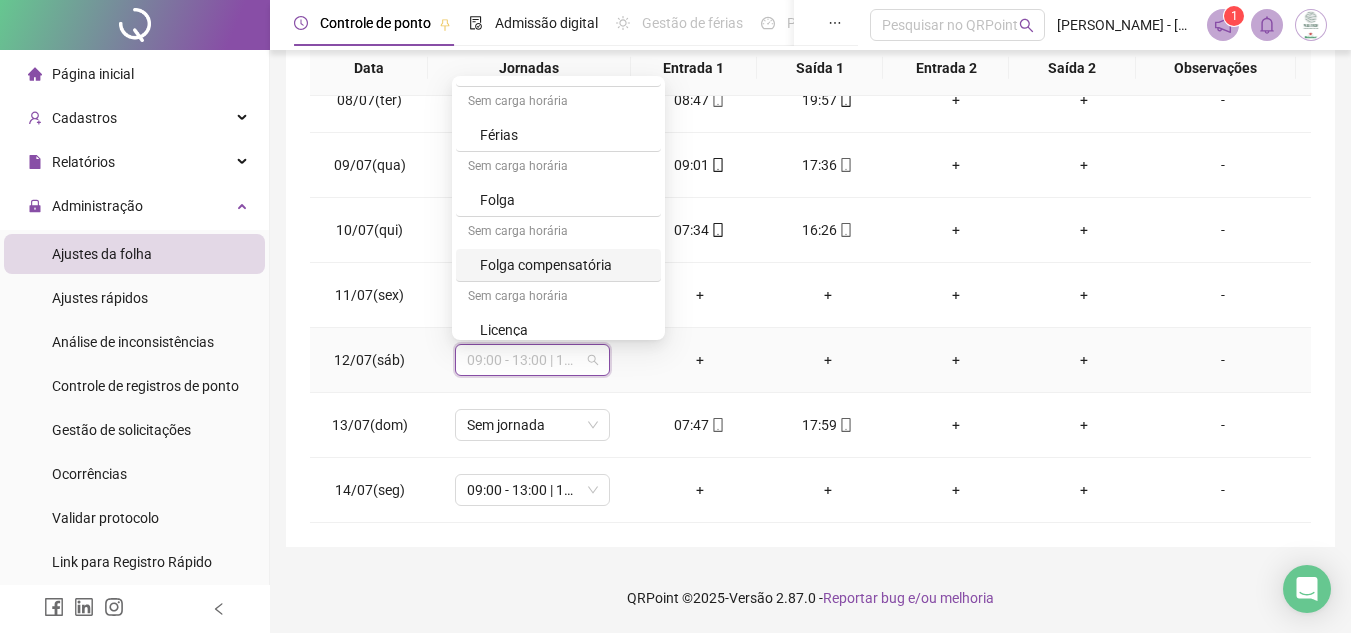 click on "Folga compensatória" at bounding box center [564, 265] 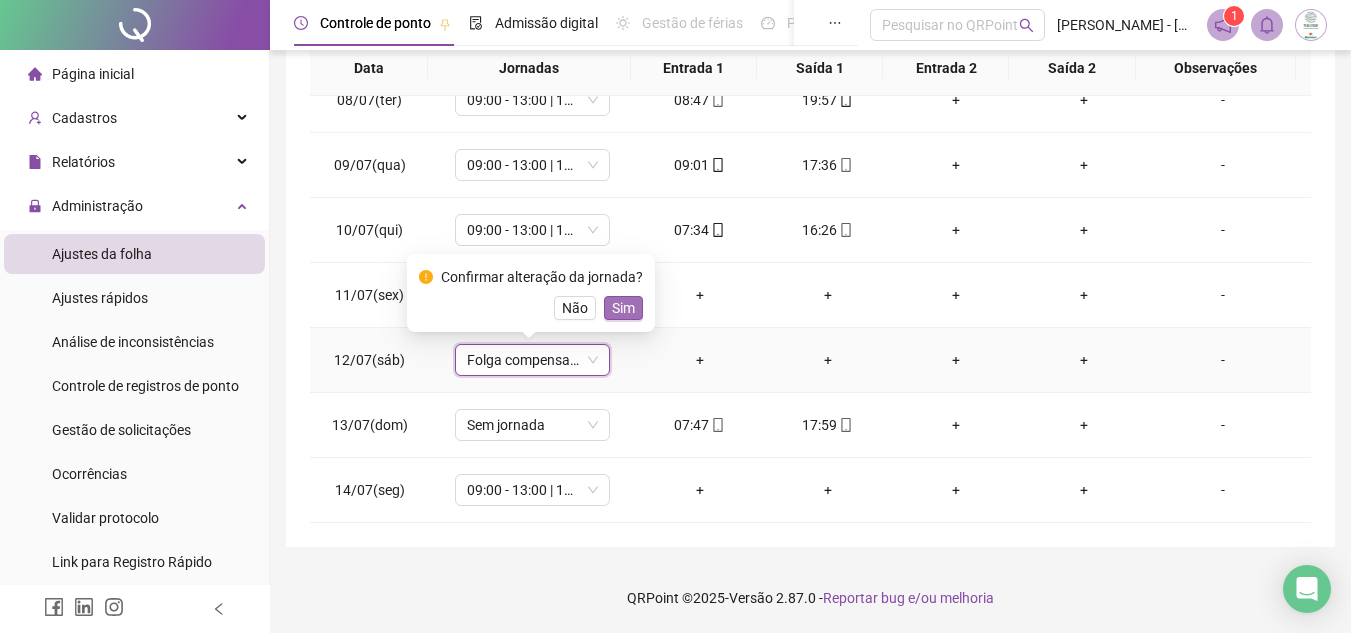 click on "Sim" at bounding box center [623, 308] 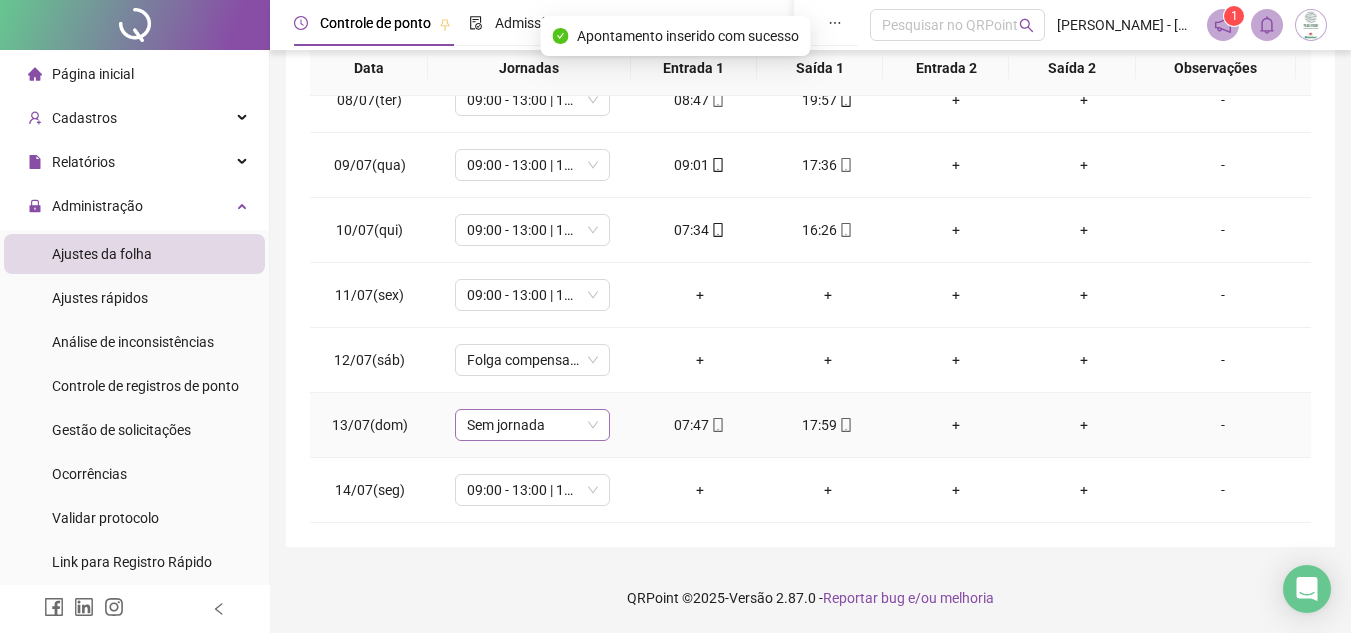 click on "Sem jornada" at bounding box center [532, 425] 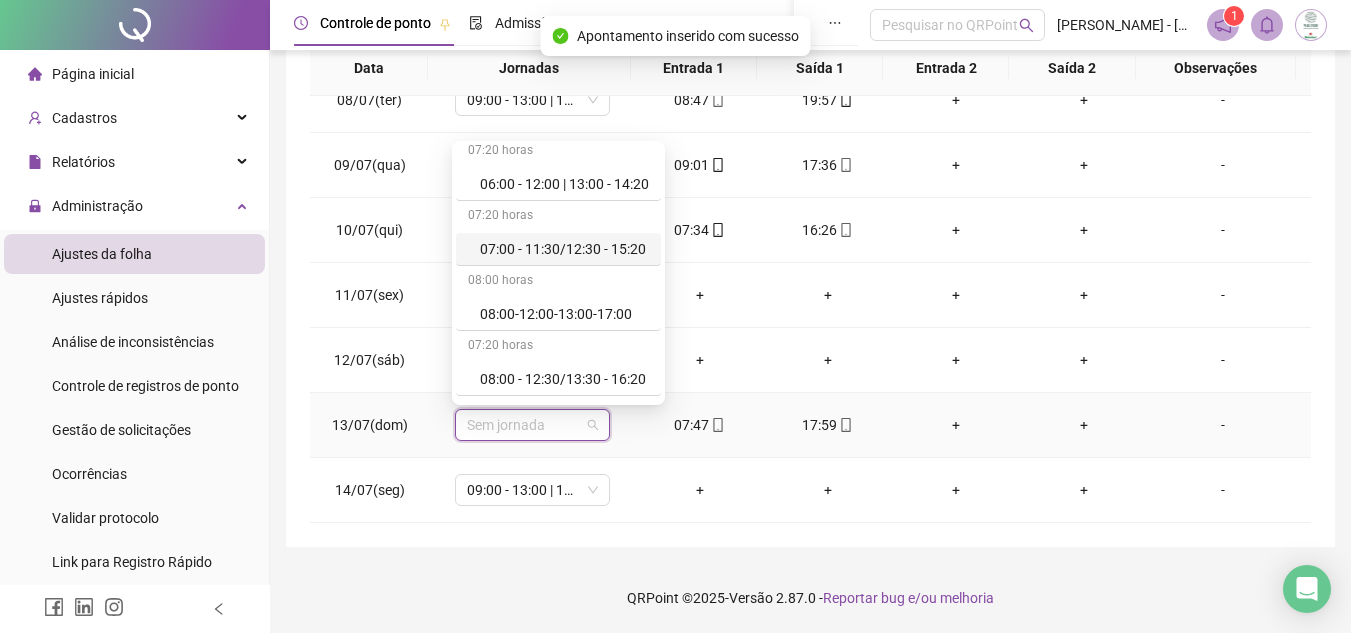 scroll, scrollTop: 100, scrollLeft: 0, axis: vertical 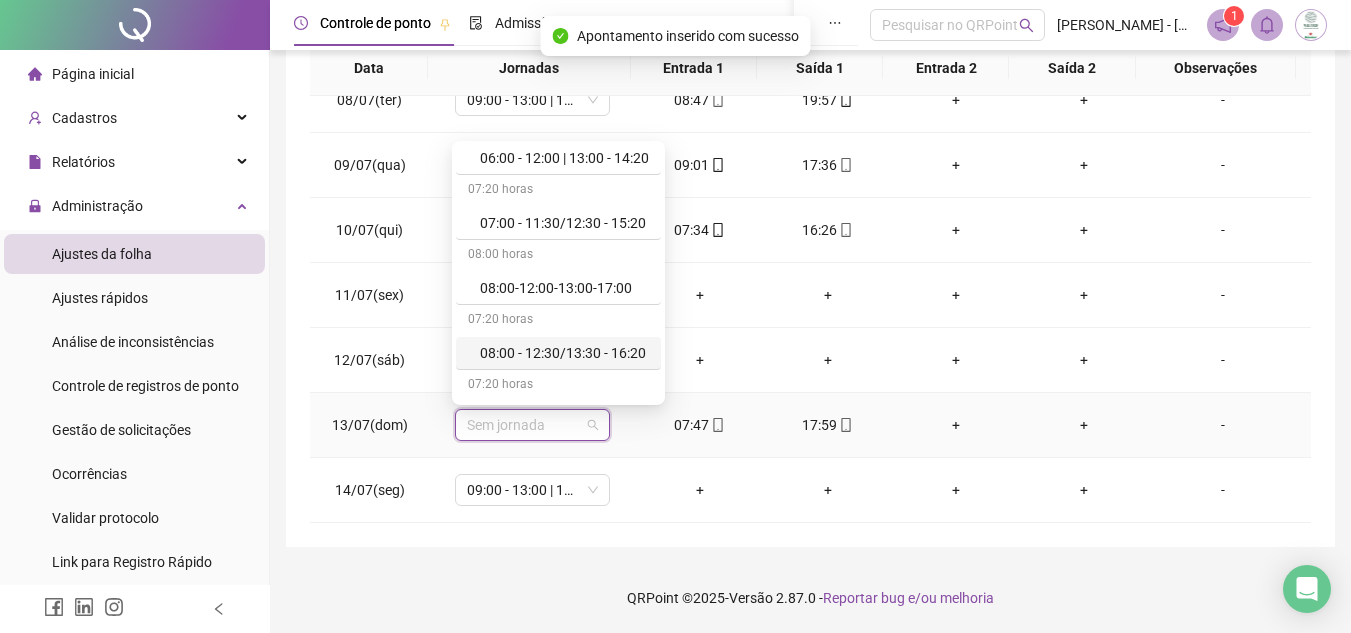 click on "08:00 - 12:30/13:30 - 16:20" at bounding box center [564, 353] 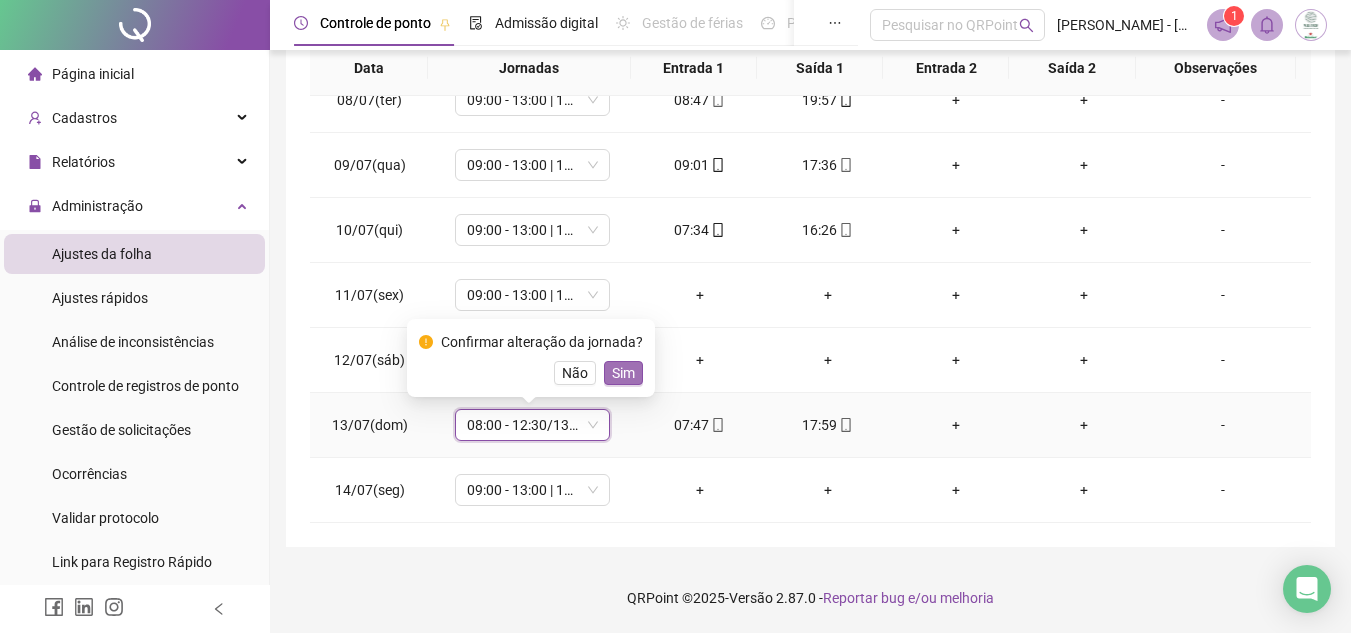 click on "Sim" at bounding box center (623, 373) 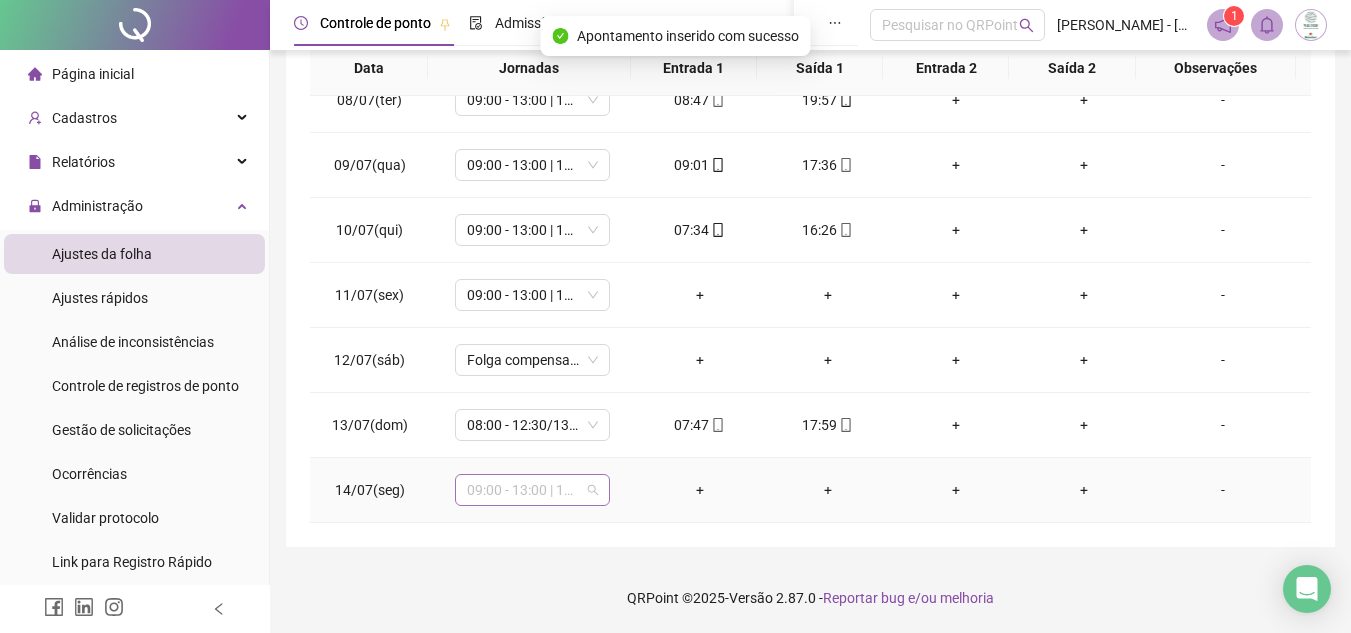 click on "09:00 - 13:00 | 14:00 - 17:20" at bounding box center (532, 490) 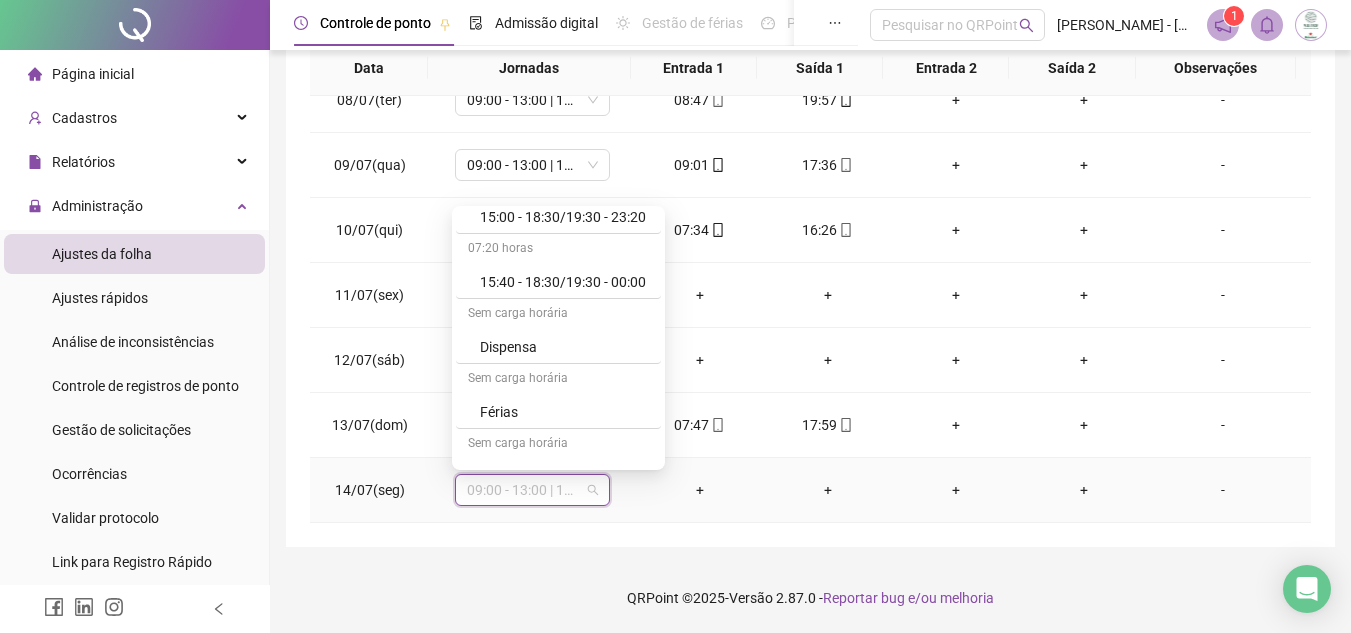 scroll, scrollTop: 838, scrollLeft: 0, axis: vertical 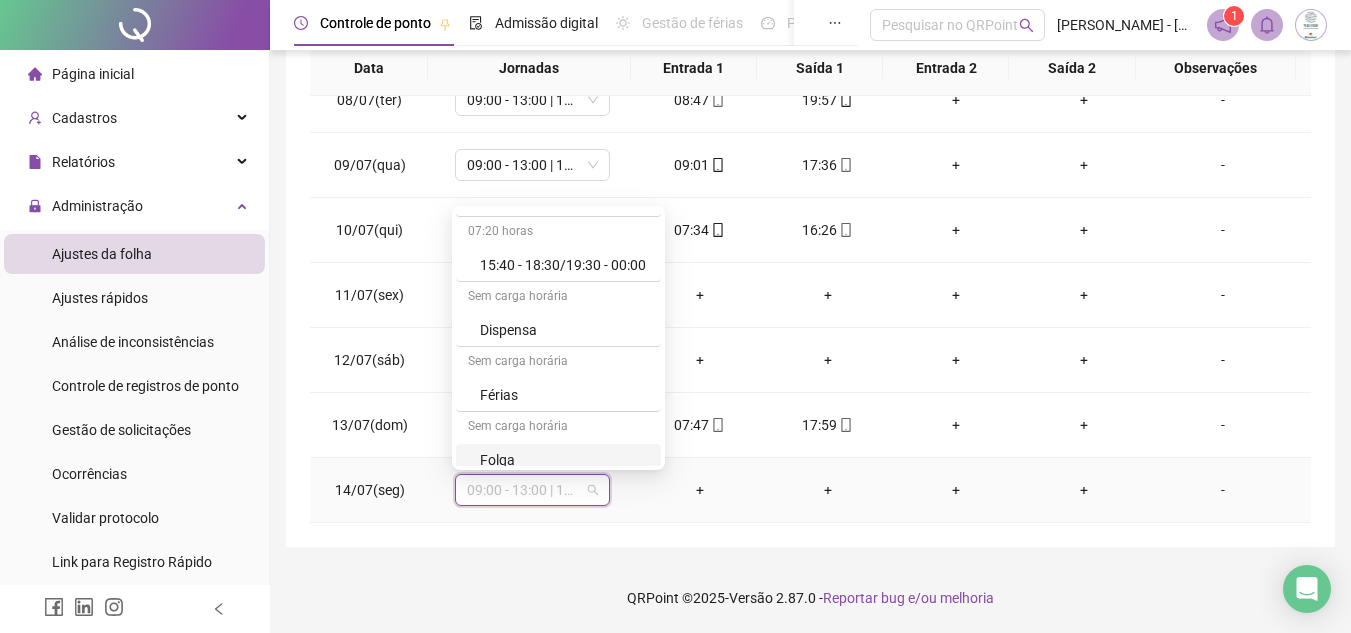 click on "Folga" at bounding box center (564, 460) 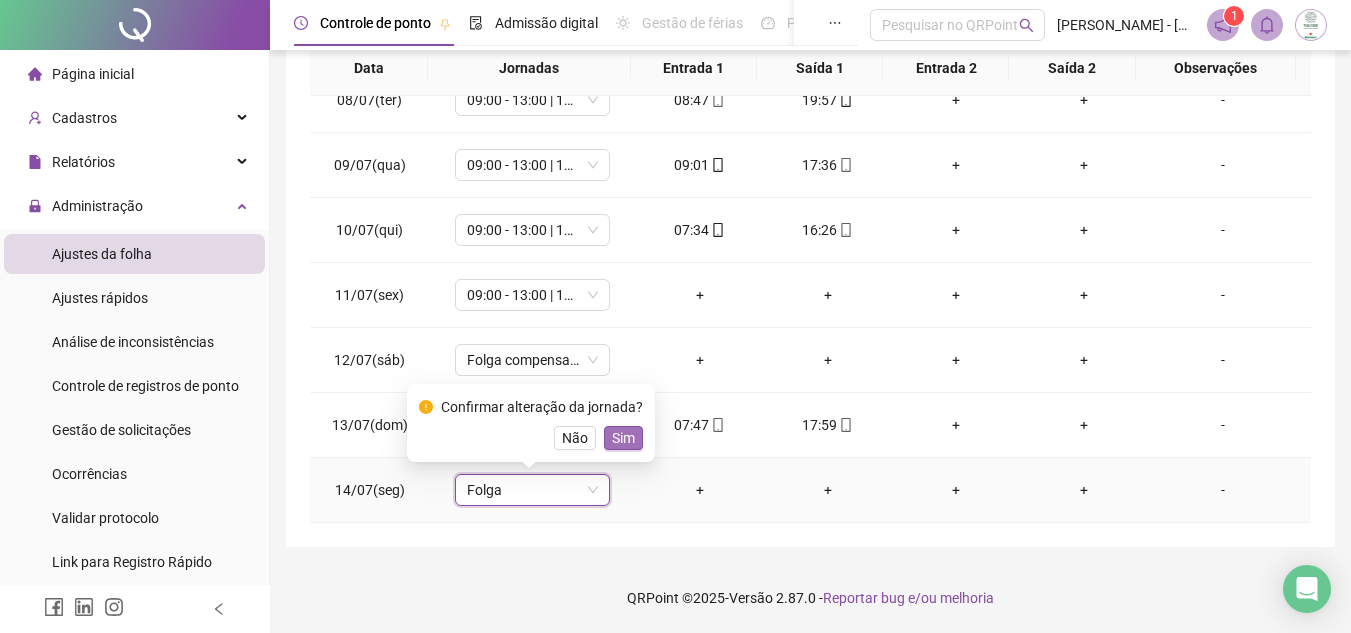 click on "Sim" at bounding box center [623, 438] 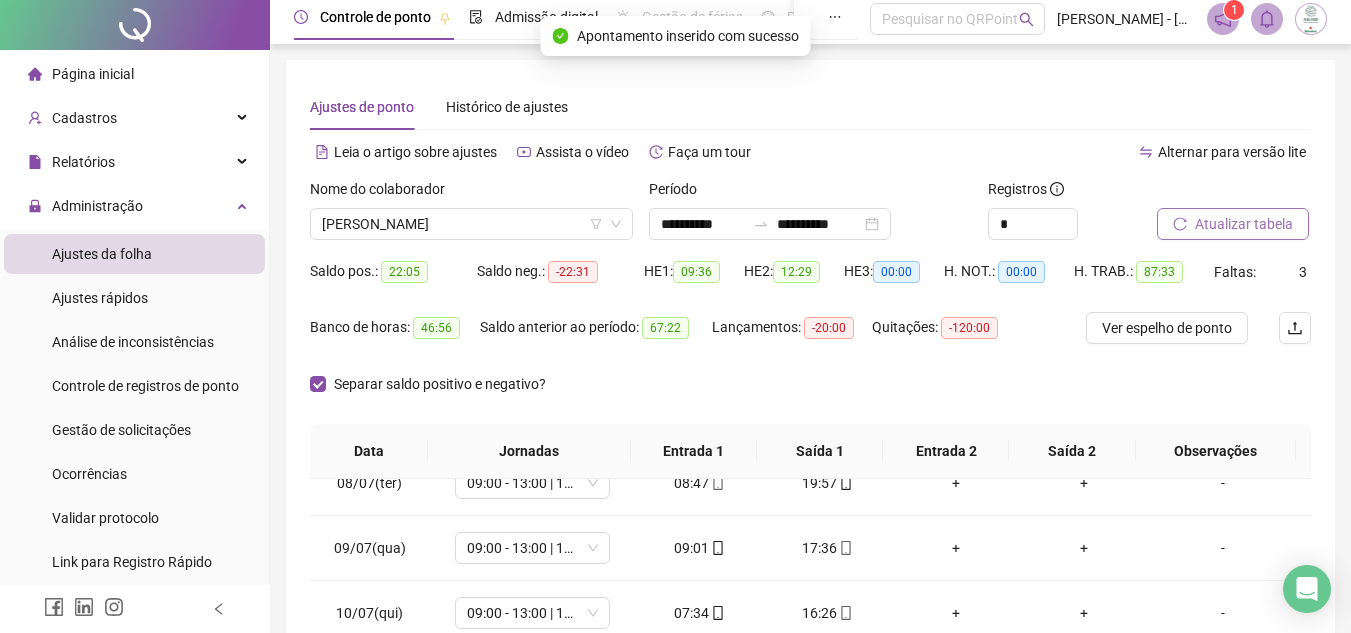 scroll, scrollTop: 0, scrollLeft: 0, axis: both 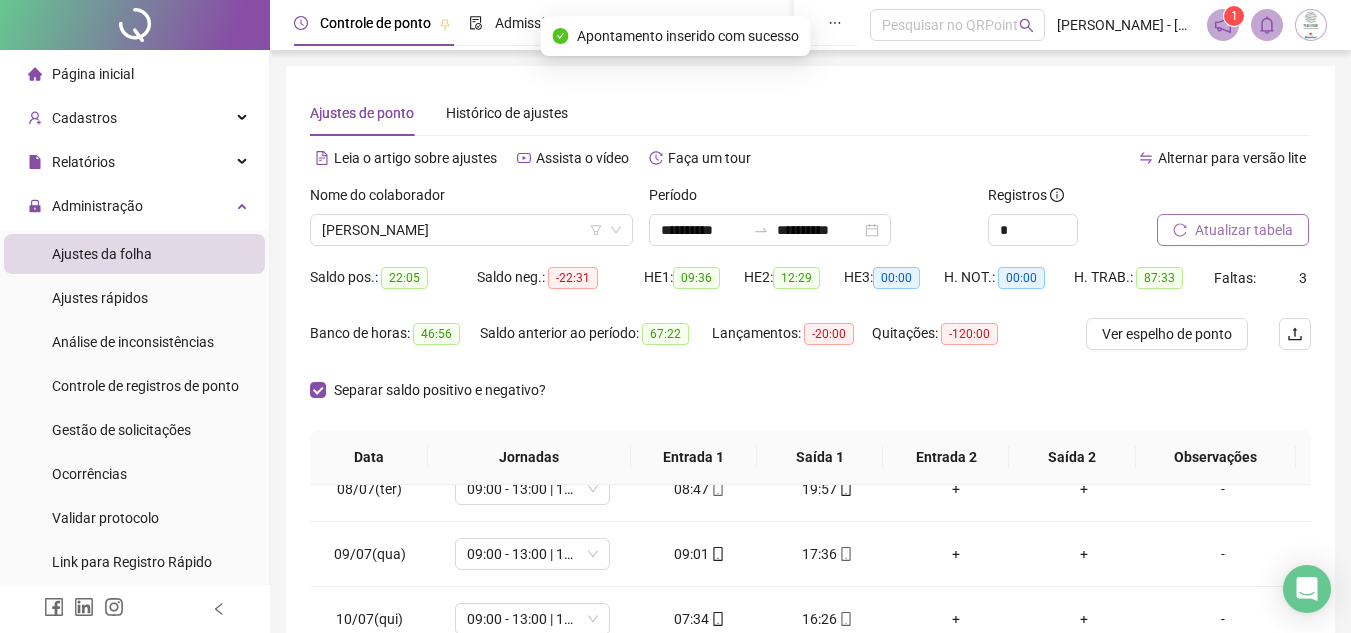 click on "Atualizar tabela" at bounding box center (1244, 230) 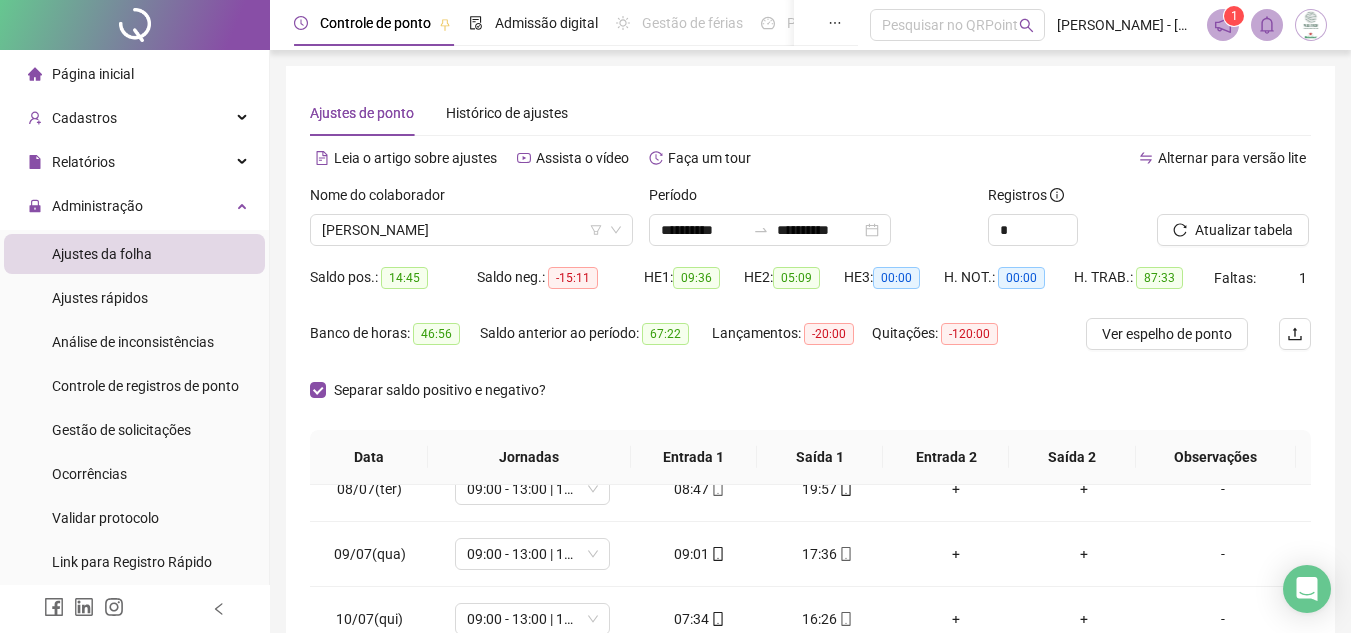 click on "Separar saldo positivo e negativo?" at bounding box center [810, 402] 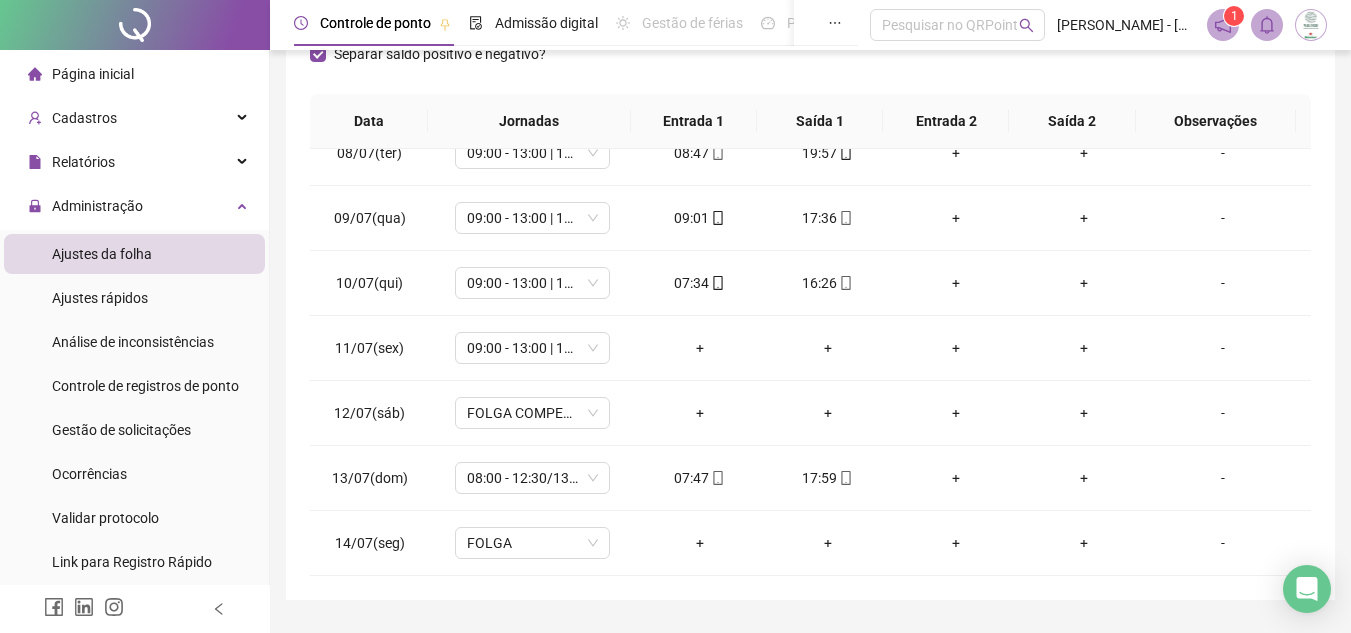 scroll, scrollTop: 389, scrollLeft: 0, axis: vertical 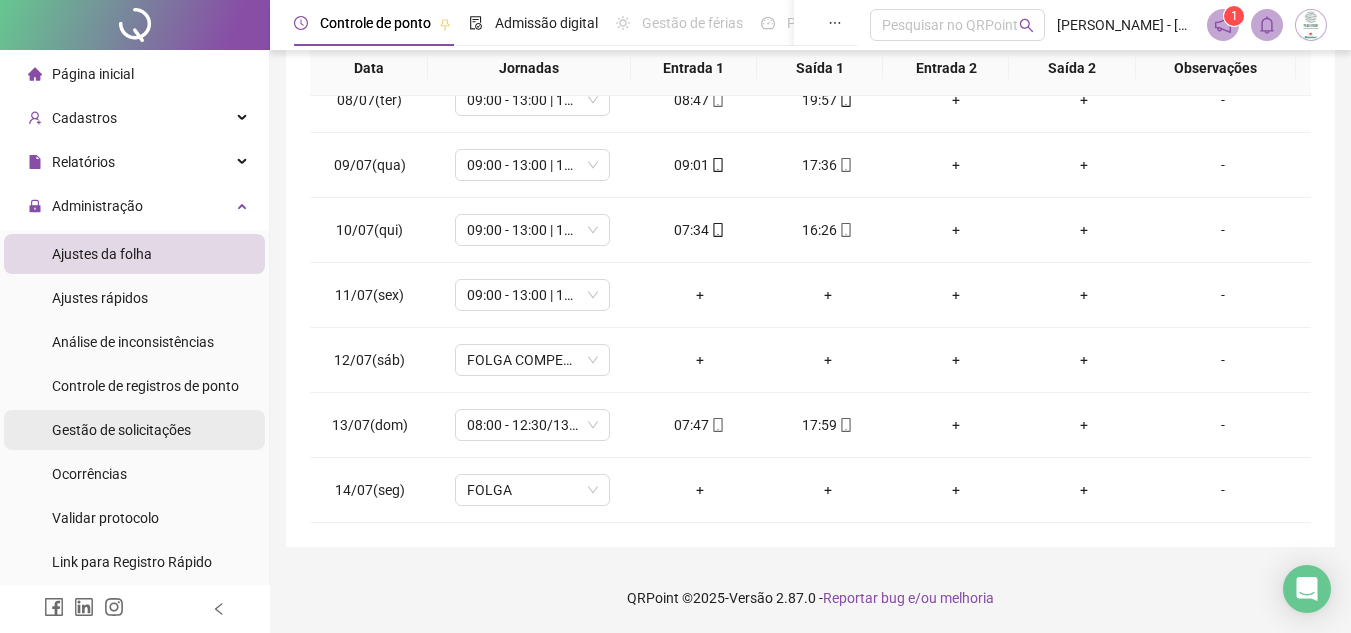 click on "Gestão de solicitações" at bounding box center [121, 430] 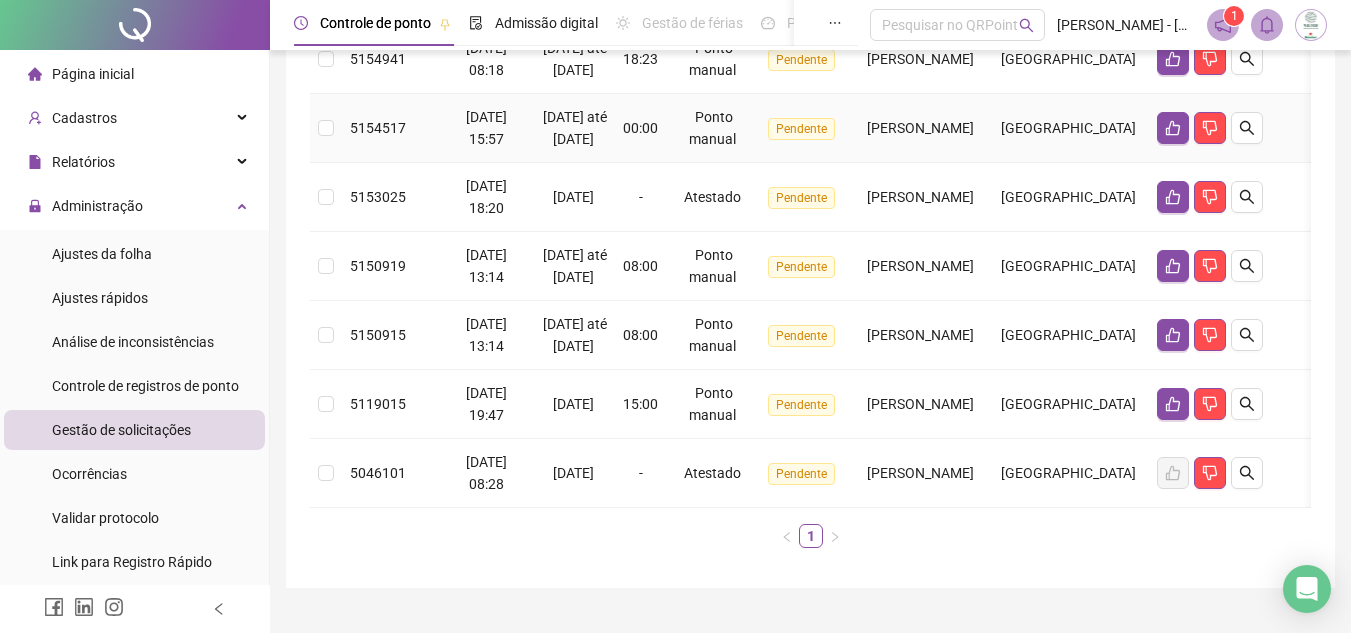 scroll, scrollTop: 400, scrollLeft: 0, axis: vertical 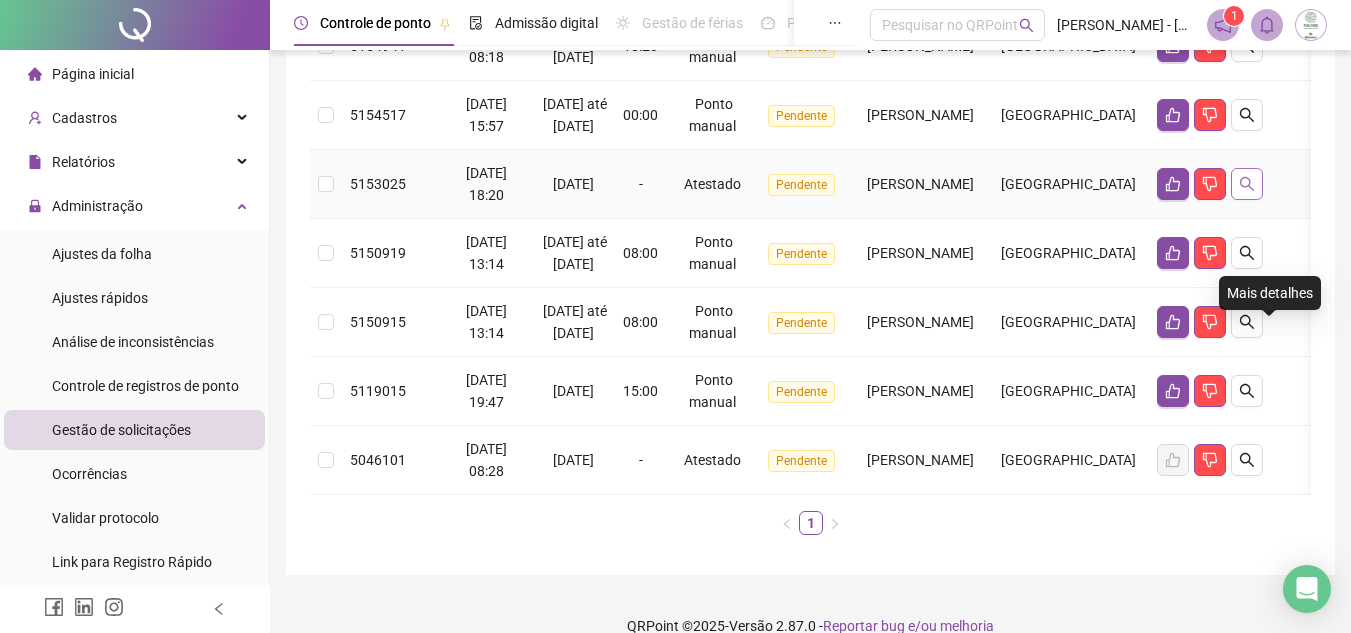 click 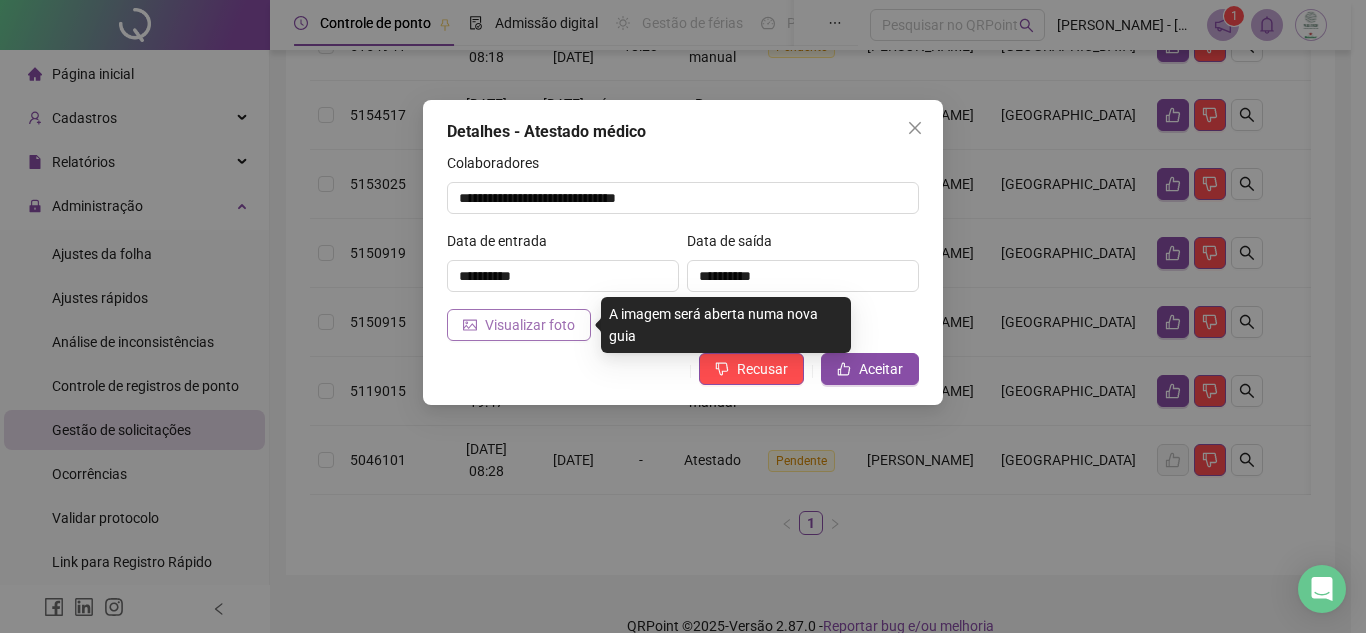 click on "Visualizar foto" at bounding box center (530, 325) 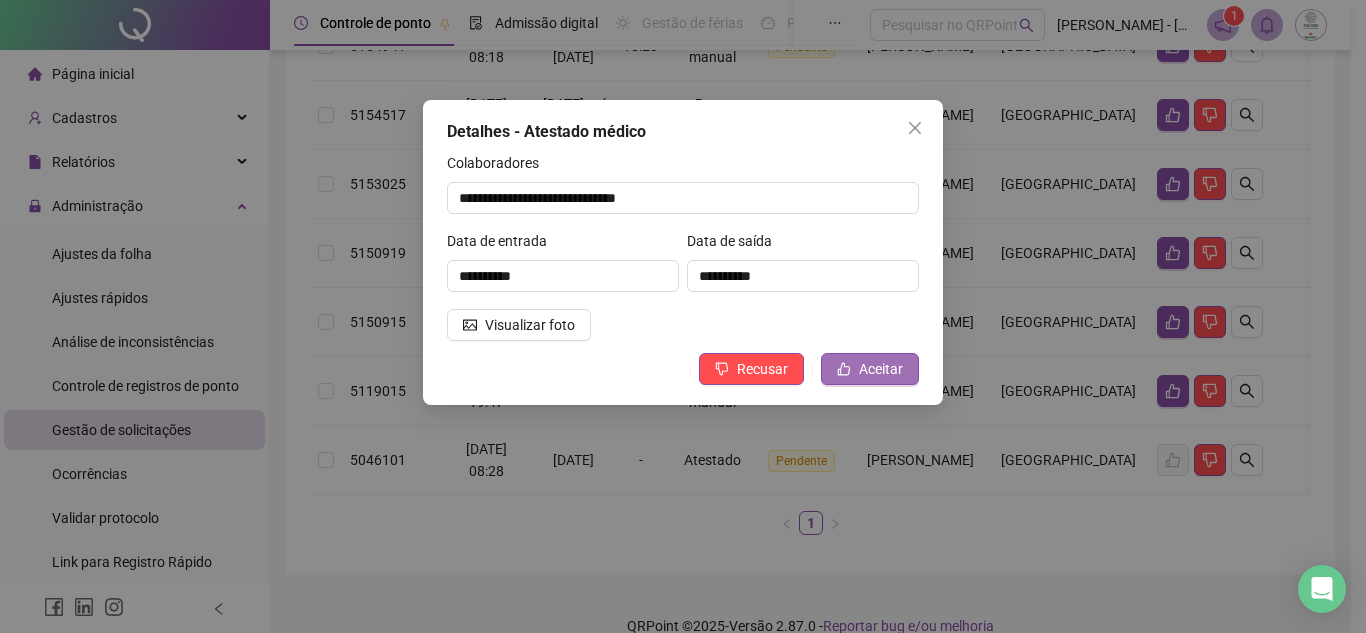 click on "Aceitar" at bounding box center (881, 369) 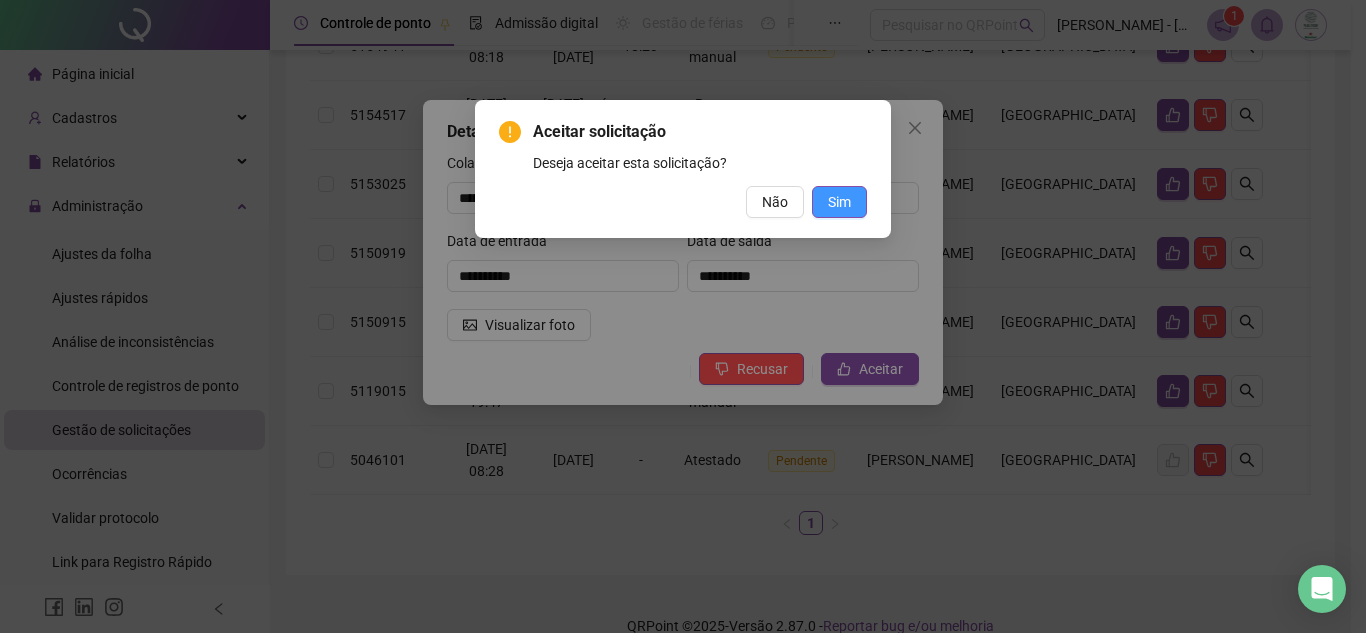 click on "Sim" at bounding box center [839, 202] 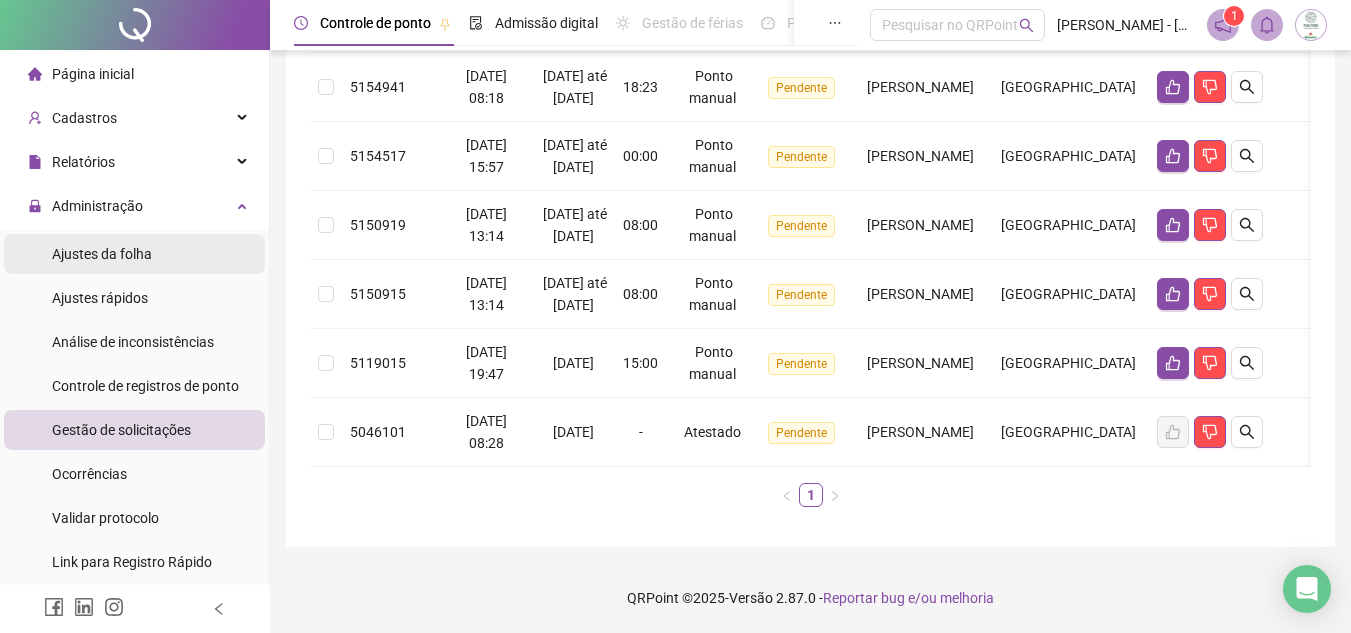 click on "Ajustes da folha" at bounding box center [102, 254] 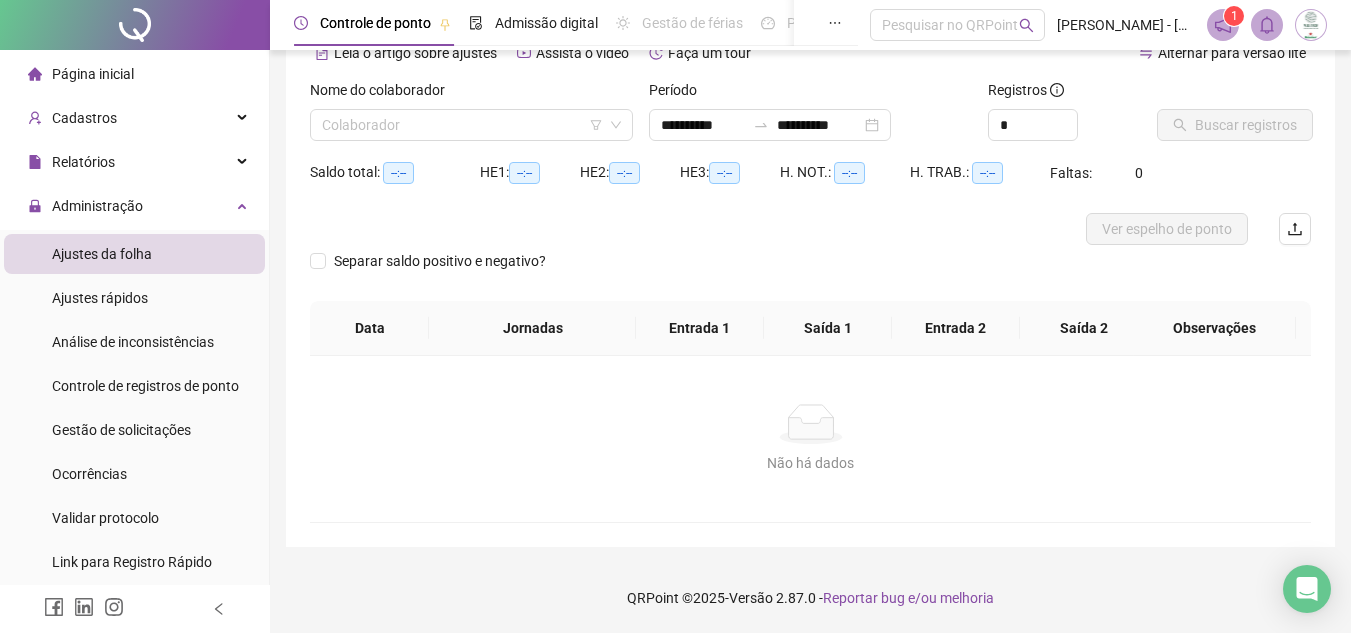 scroll, scrollTop: 105, scrollLeft: 0, axis: vertical 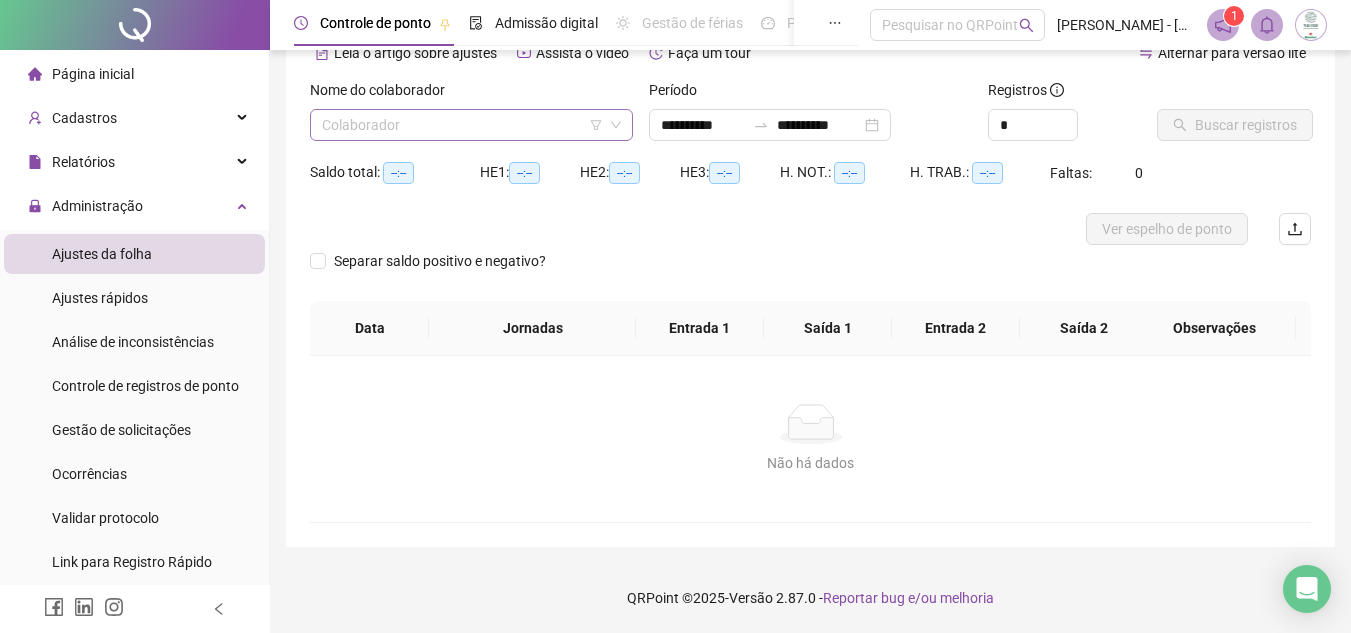 click at bounding box center [465, 125] 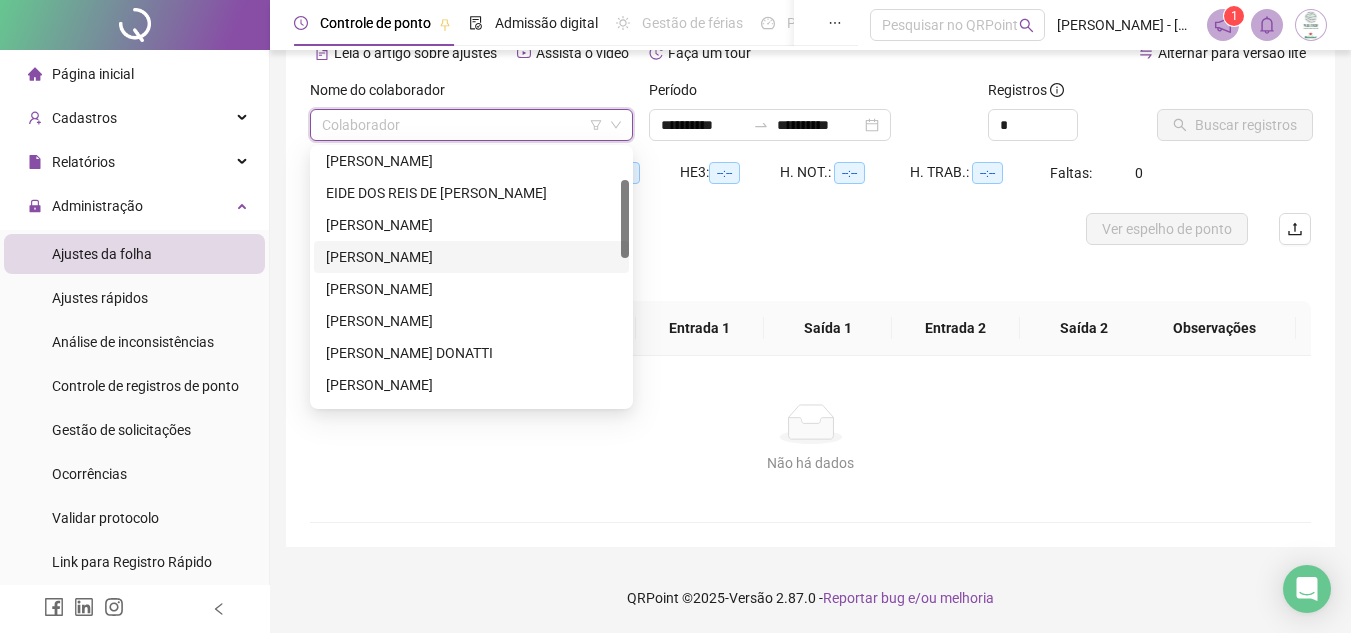 scroll, scrollTop: 300, scrollLeft: 0, axis: vertical 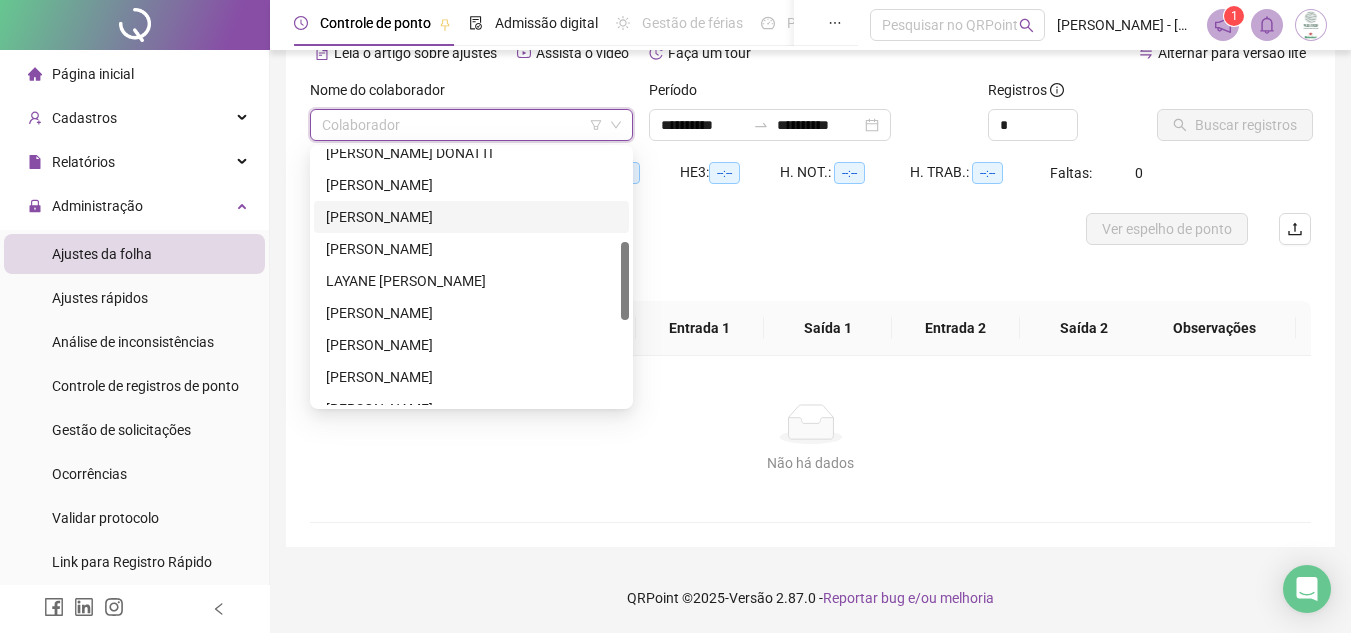 click on "[PERSON_NAME]" at bounding box center (471, 217) 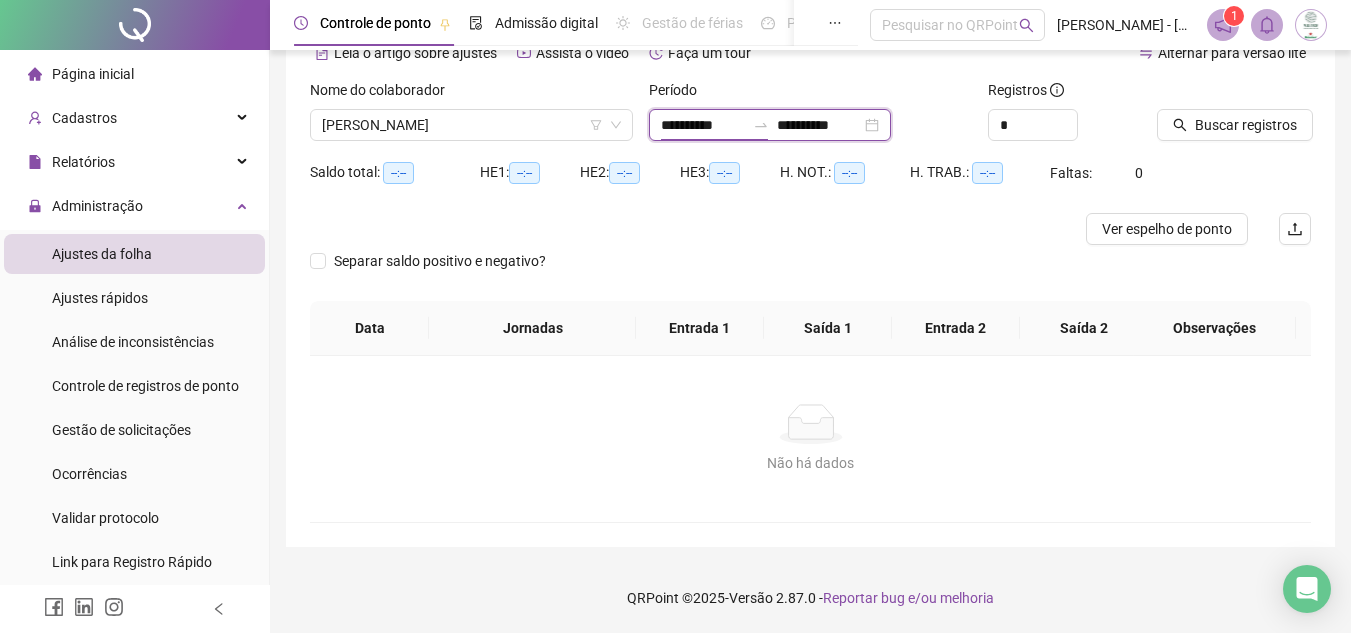 click on "**********" at bounding box center [703, 125] 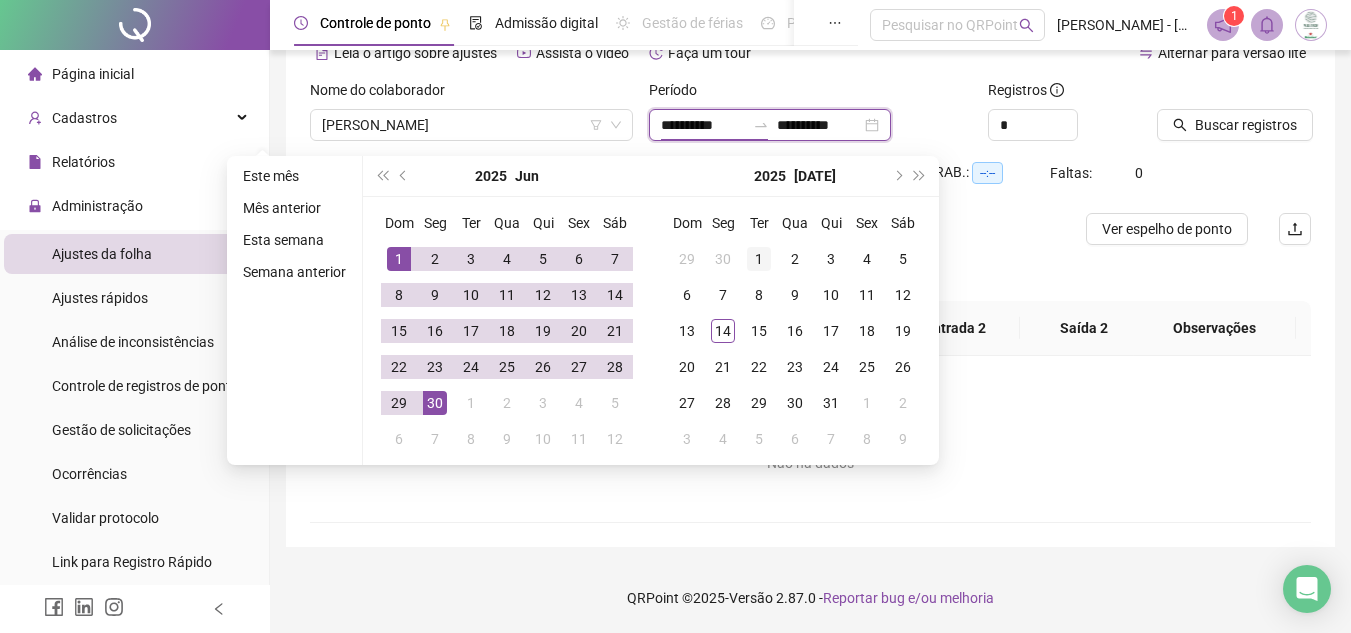 type on "**********" 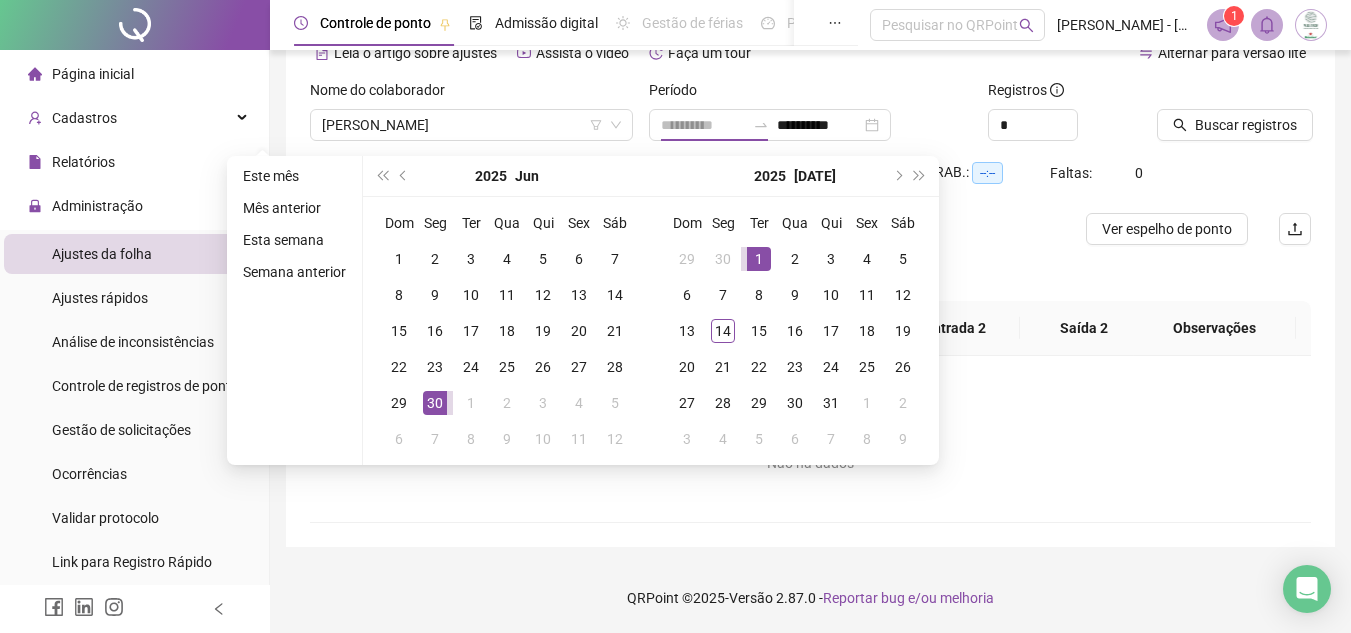 click on "1" at bounding box center [759, 259] 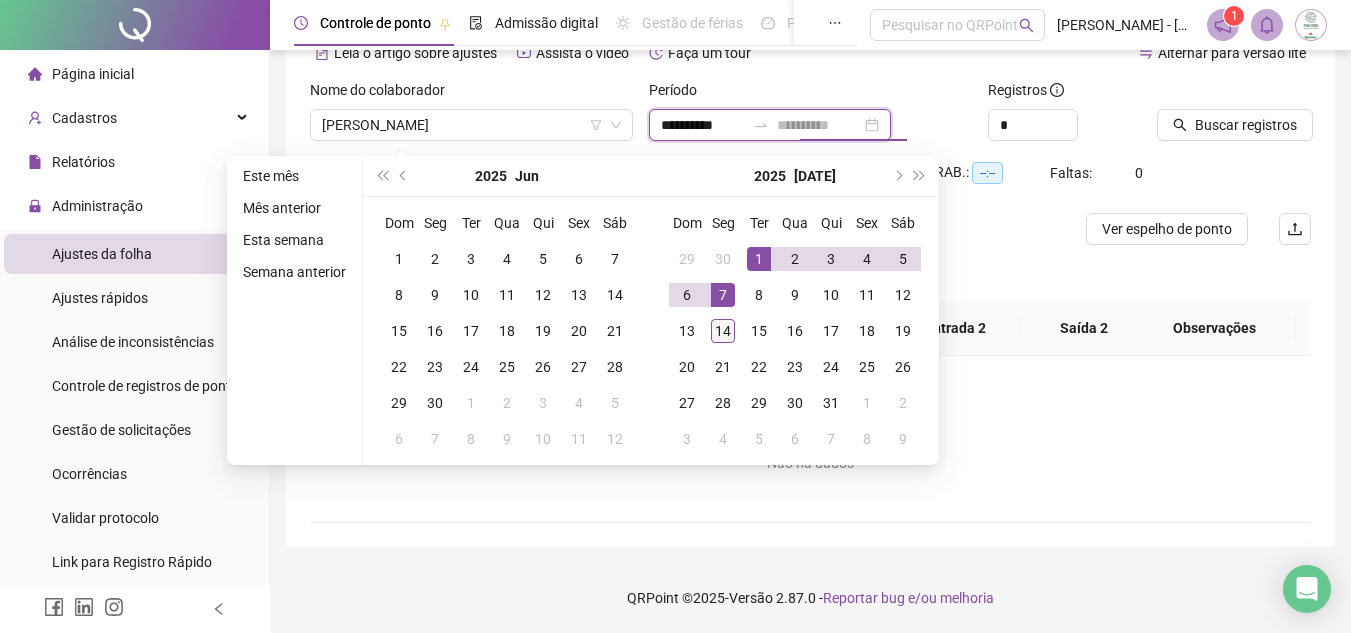 type on "**********" 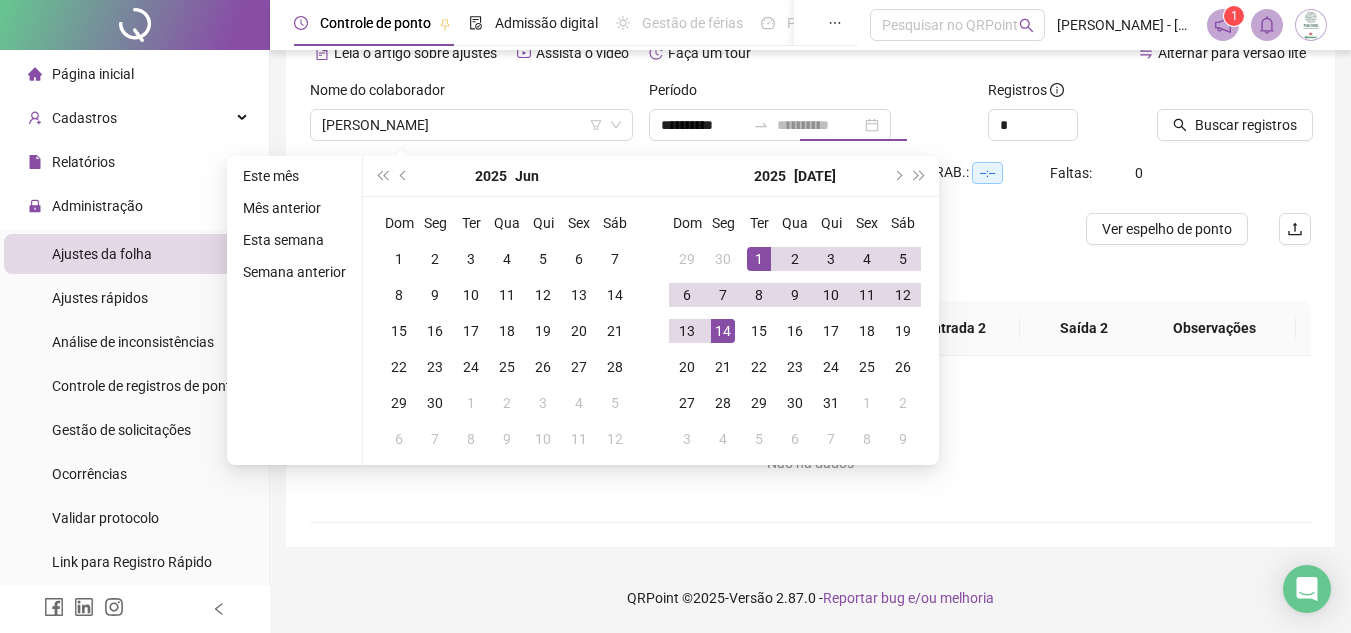 click on "14" at bounding box center (723, 331) 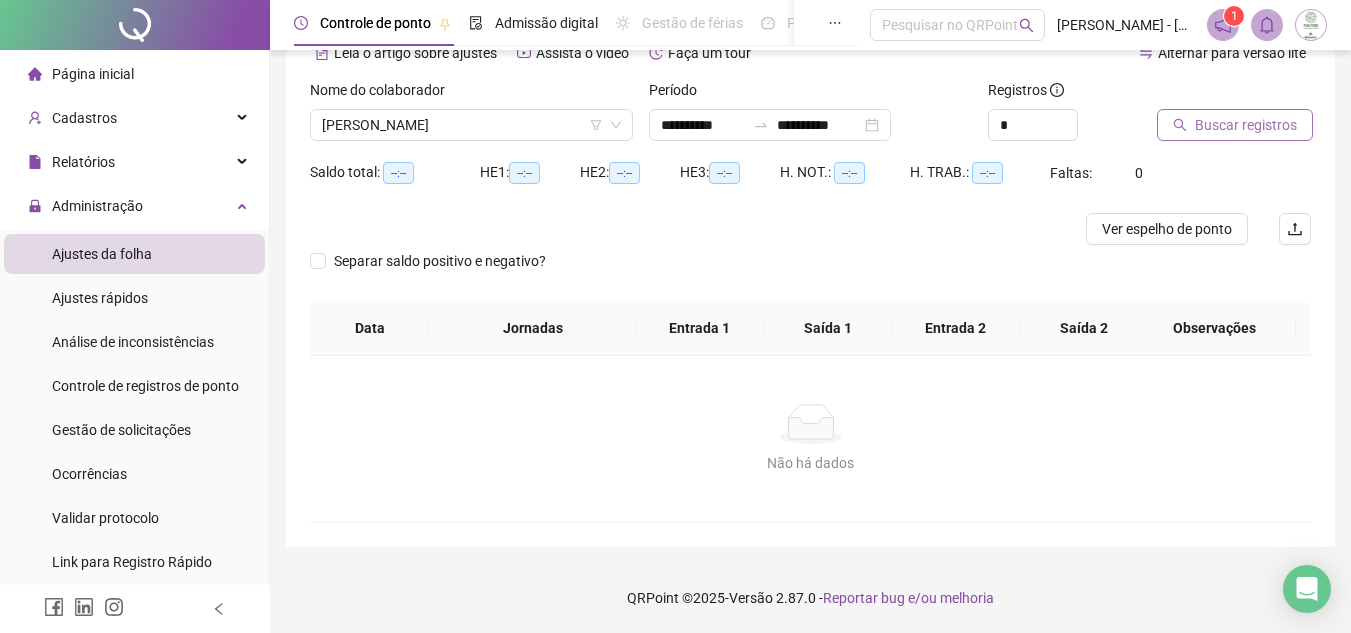 click on "Buscar registros" at bounding box center [1235, 125] 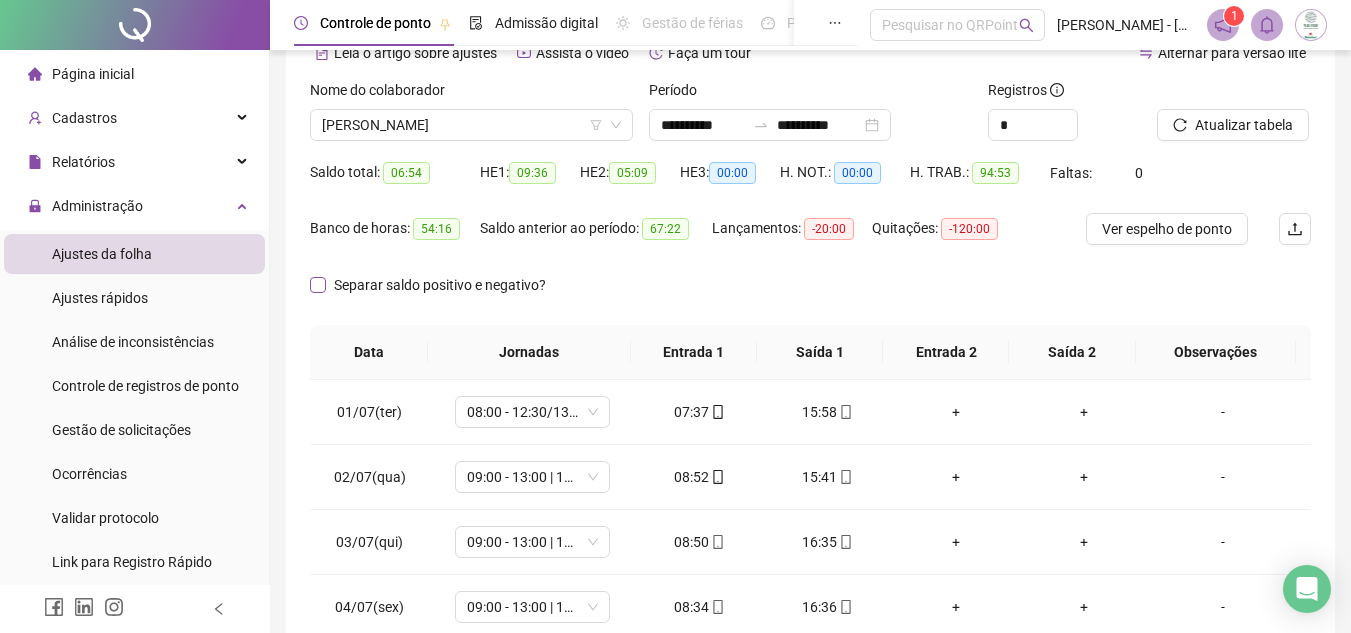 click on "Separar saldo positivo e negativo?" at bounding box center (440, 285) 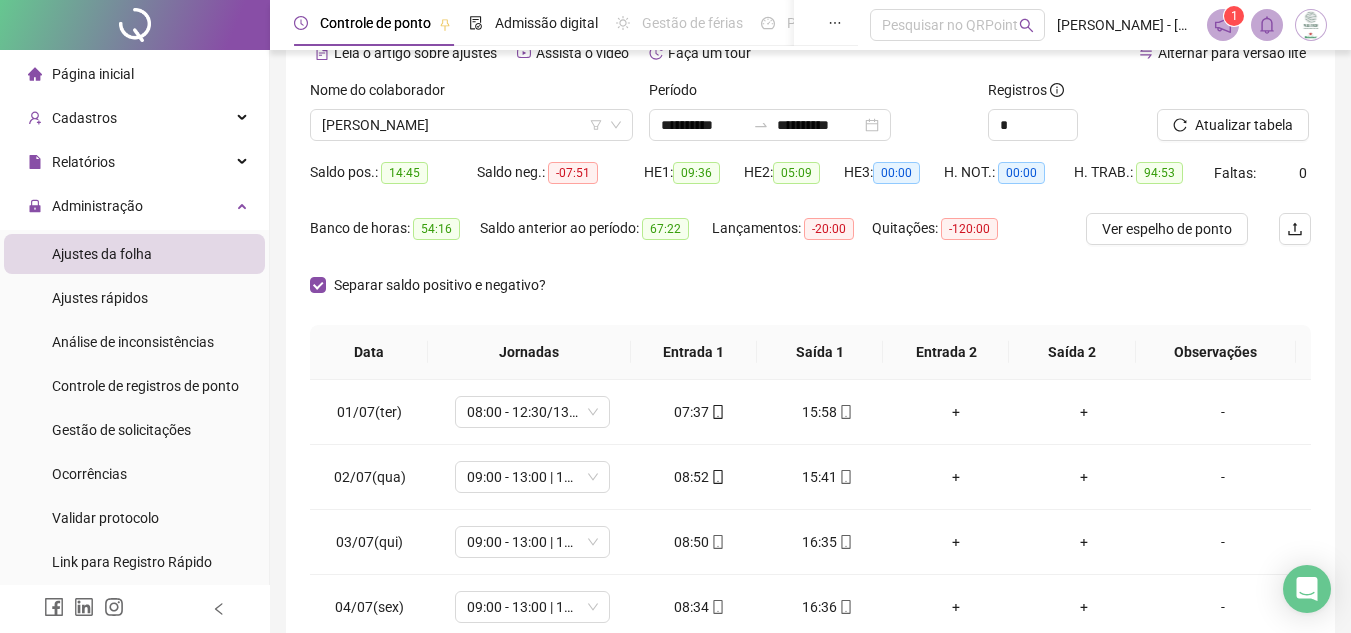 drag, startPoint x: 819, startPoint y: 276, endPoint x: 1028, endPoint y: 206, distance: 220.41098 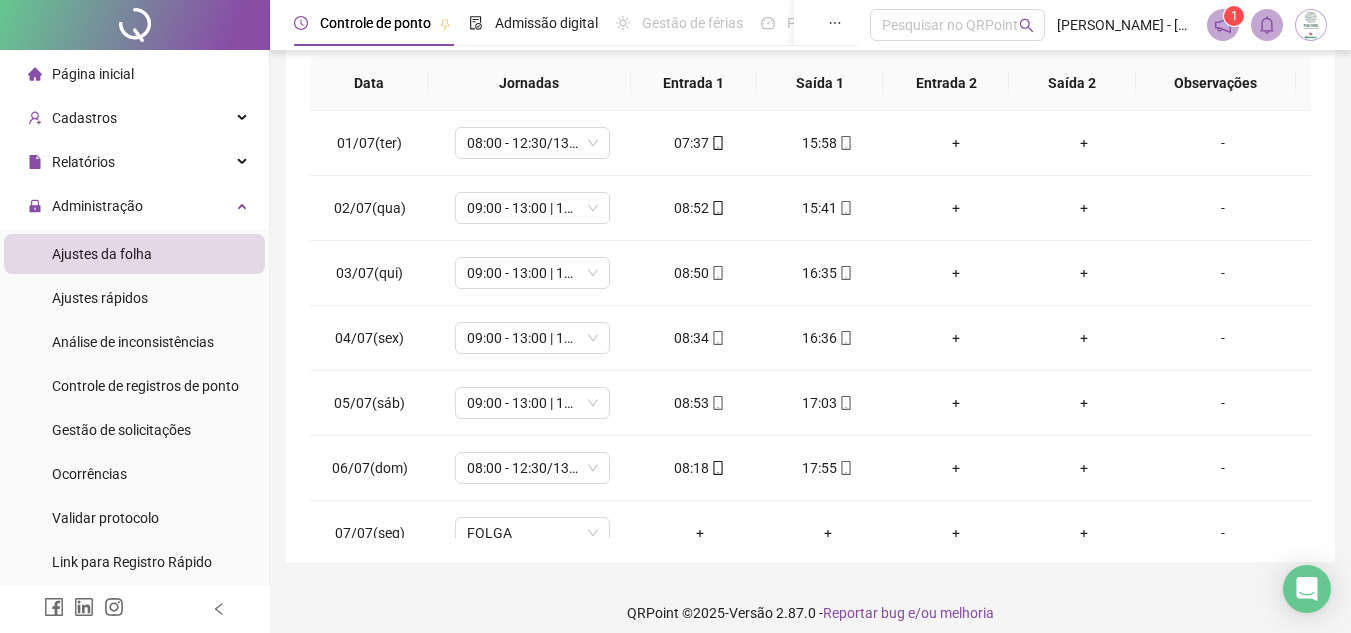 scroll, scrollTop: 389, scrollLeft: 0, axis: vertical 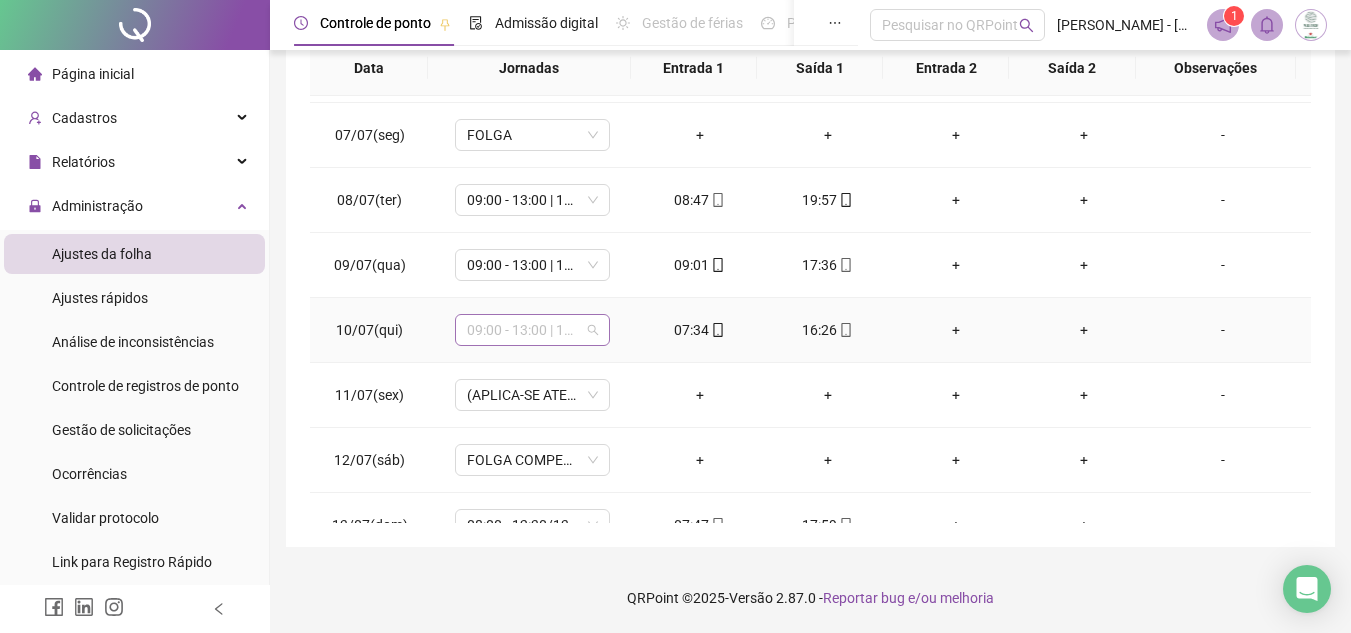 click on "09:00 - 13:00 | 14:00 - 17:20" at bounding box center (532, 330) 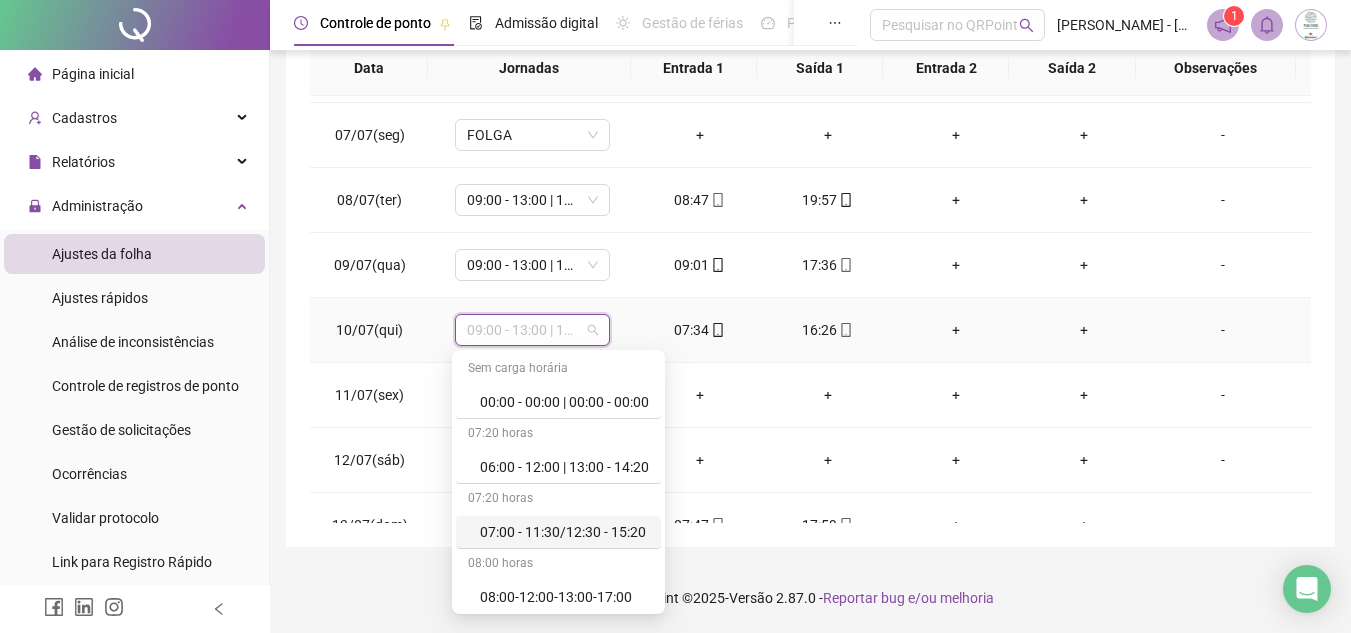 click on "07:00 - 11:30/12:30 - 15:20" at bounding box center [564, 532] 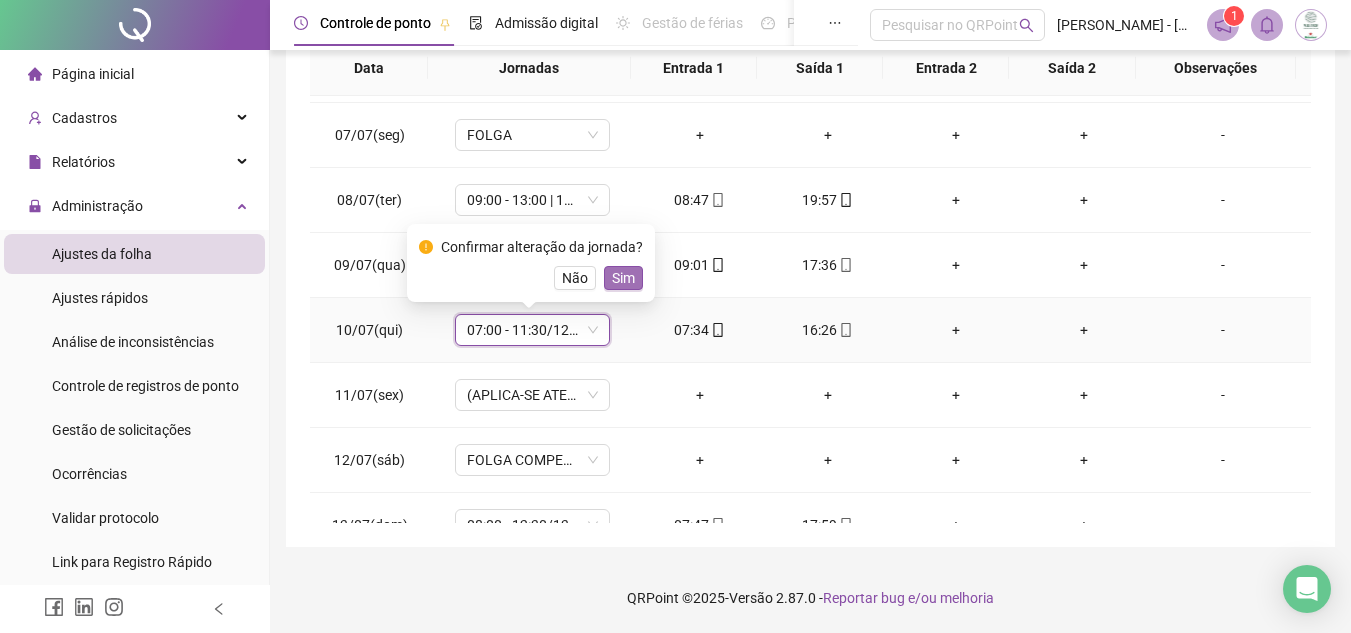 click on "Sim" at bounding box center [623, 278] 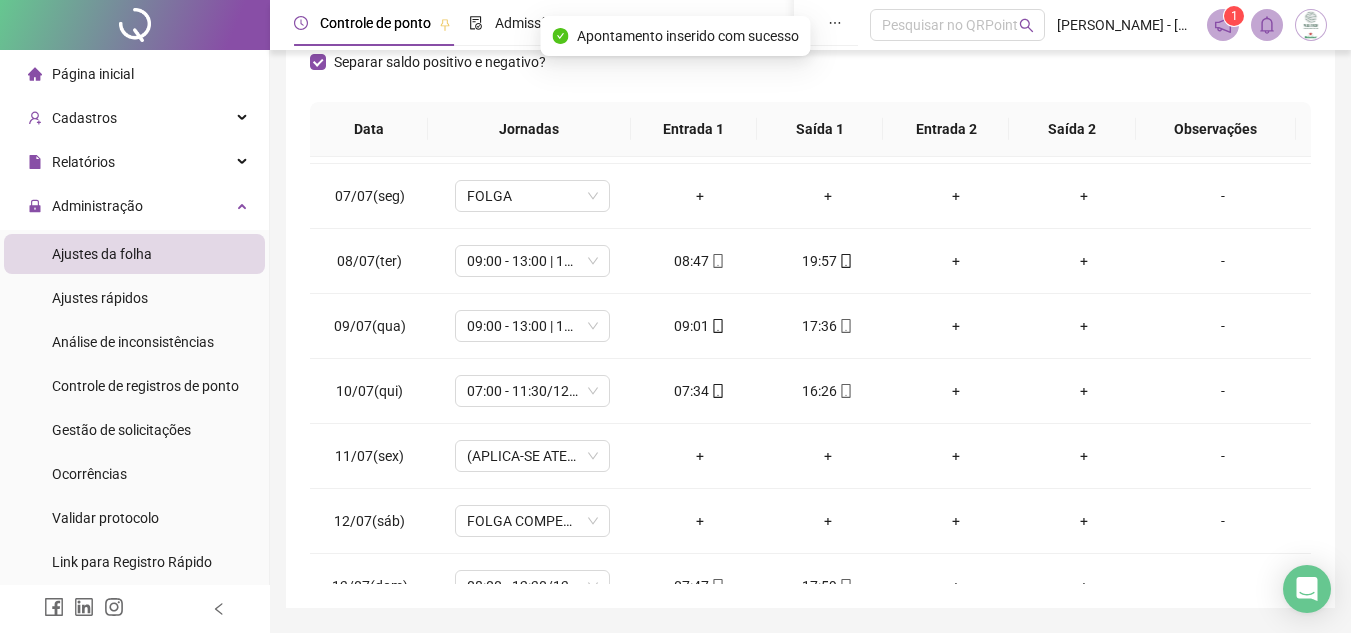 scroll, scrollTop: 0, scrollLeft: 0, axis: both 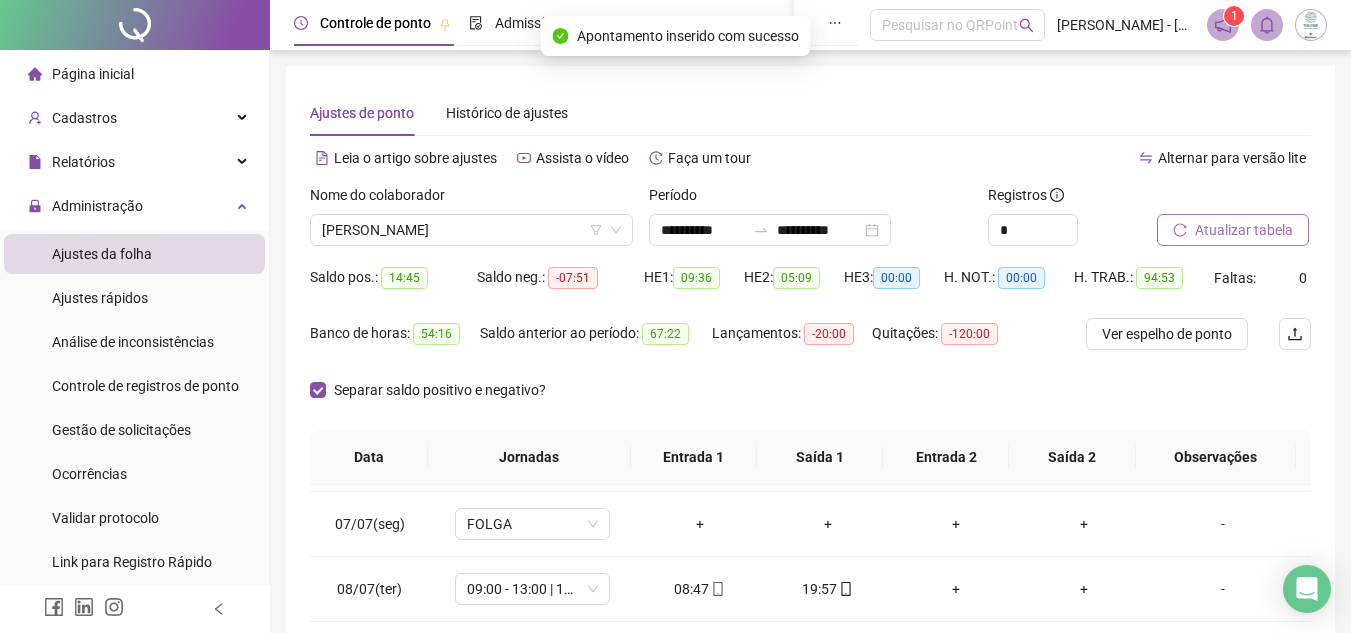 click on "Atualizar tabela" at bounding box center (1244, 230) 